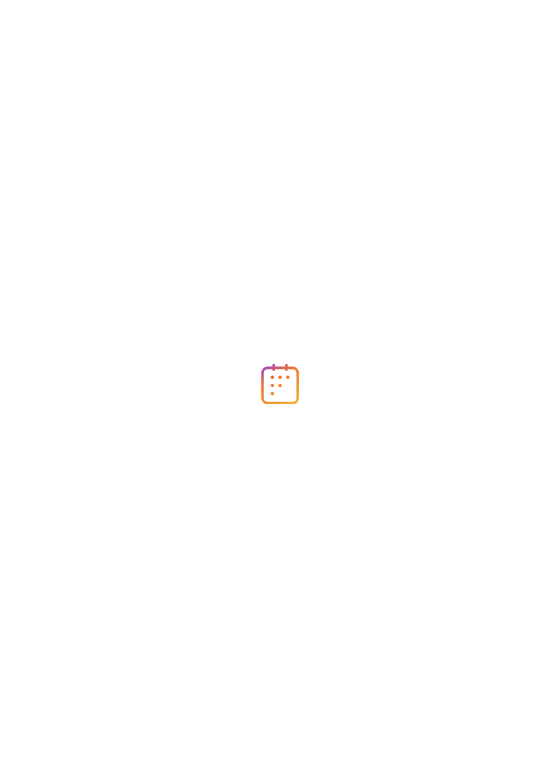 scroll, scrollTop: 0, scrollLeft: 0, axis: both 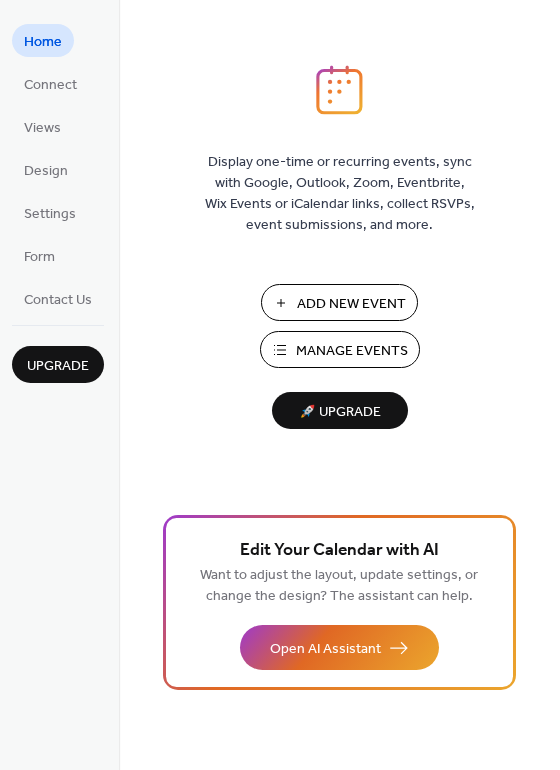 click on "Add New Event" at bounding box center (351, 304) 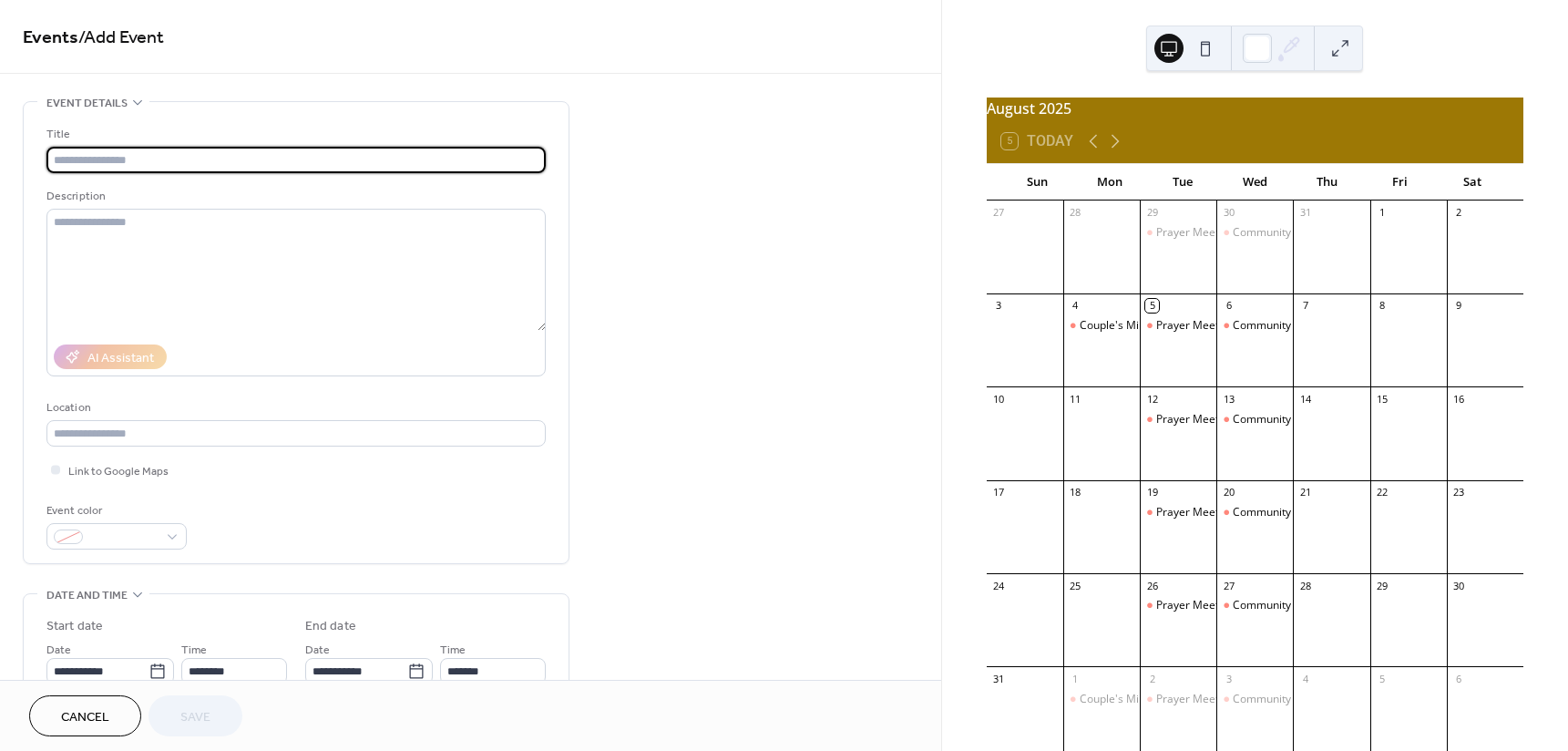 scroll, scrollTop: 0, scrollLeft: 0, axis: both 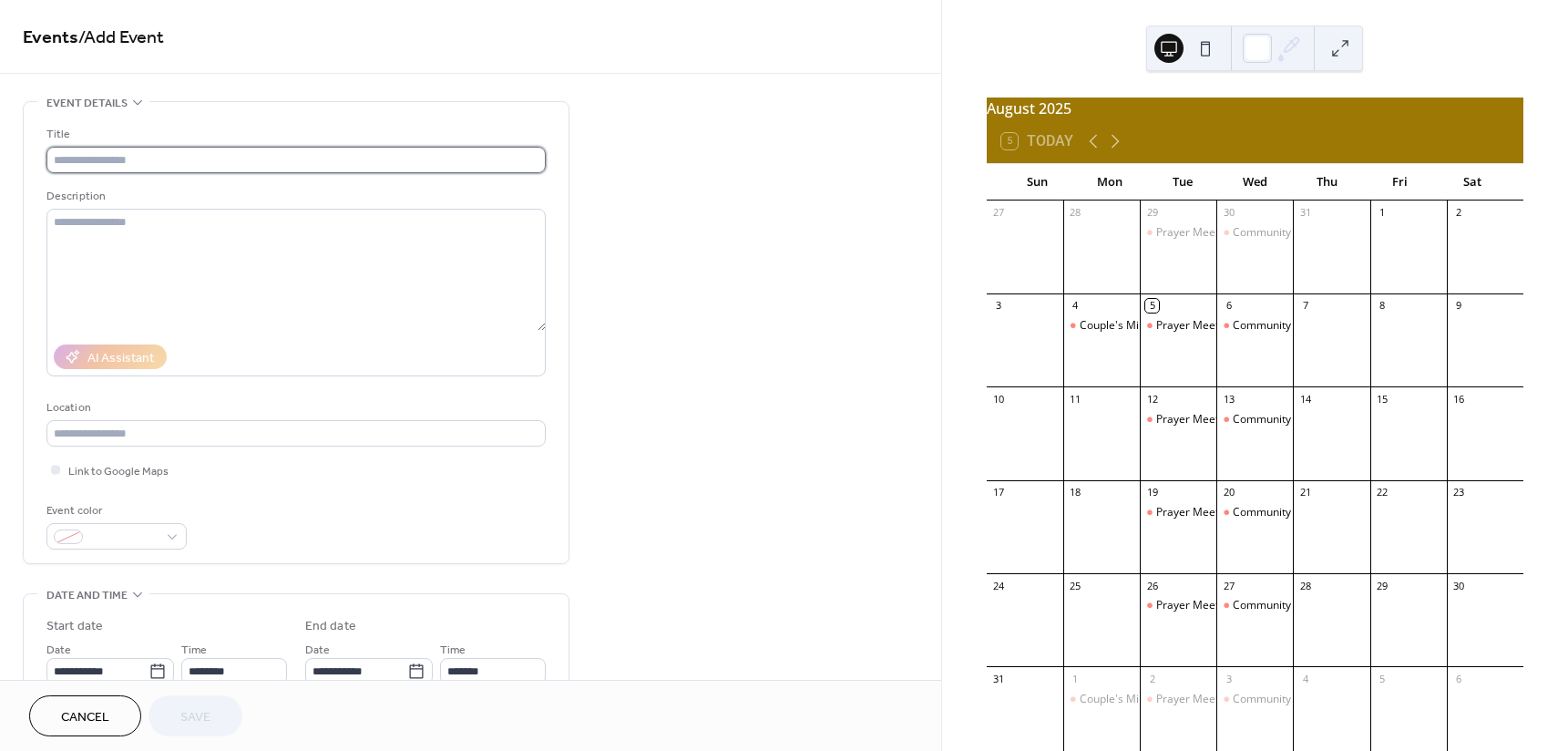 click at bounding box center [296, 159] 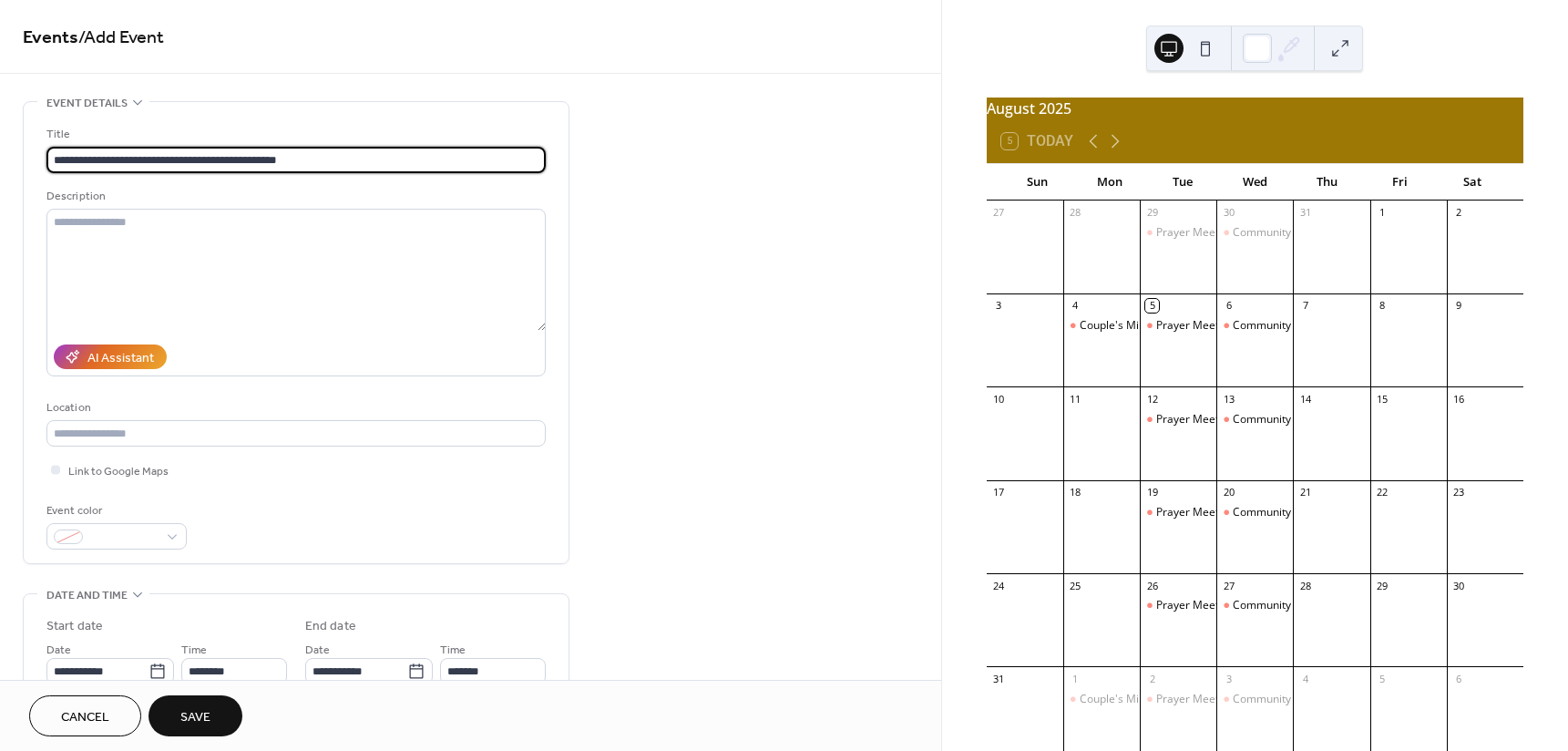 type on "**********" 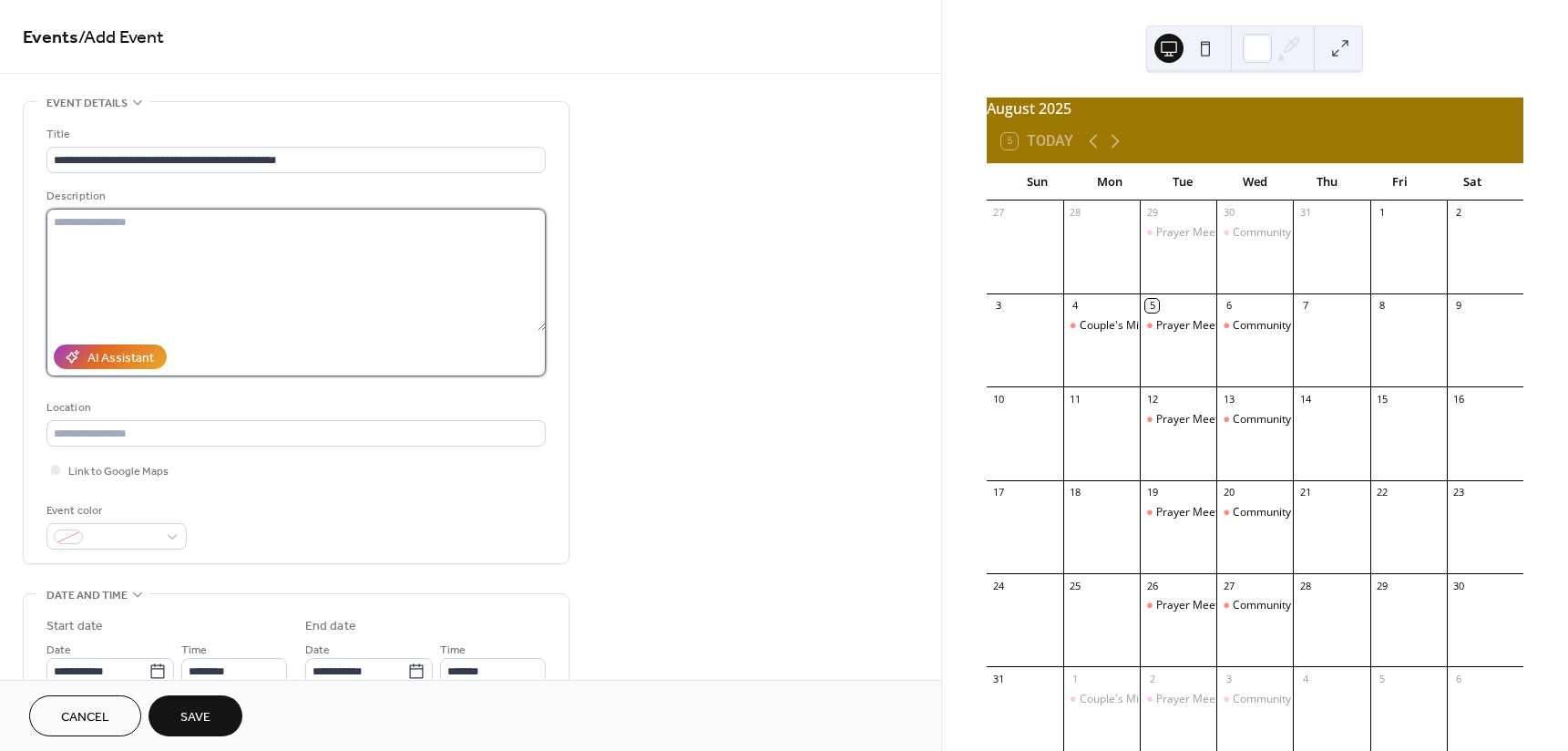click at bounding box center (296, 270) 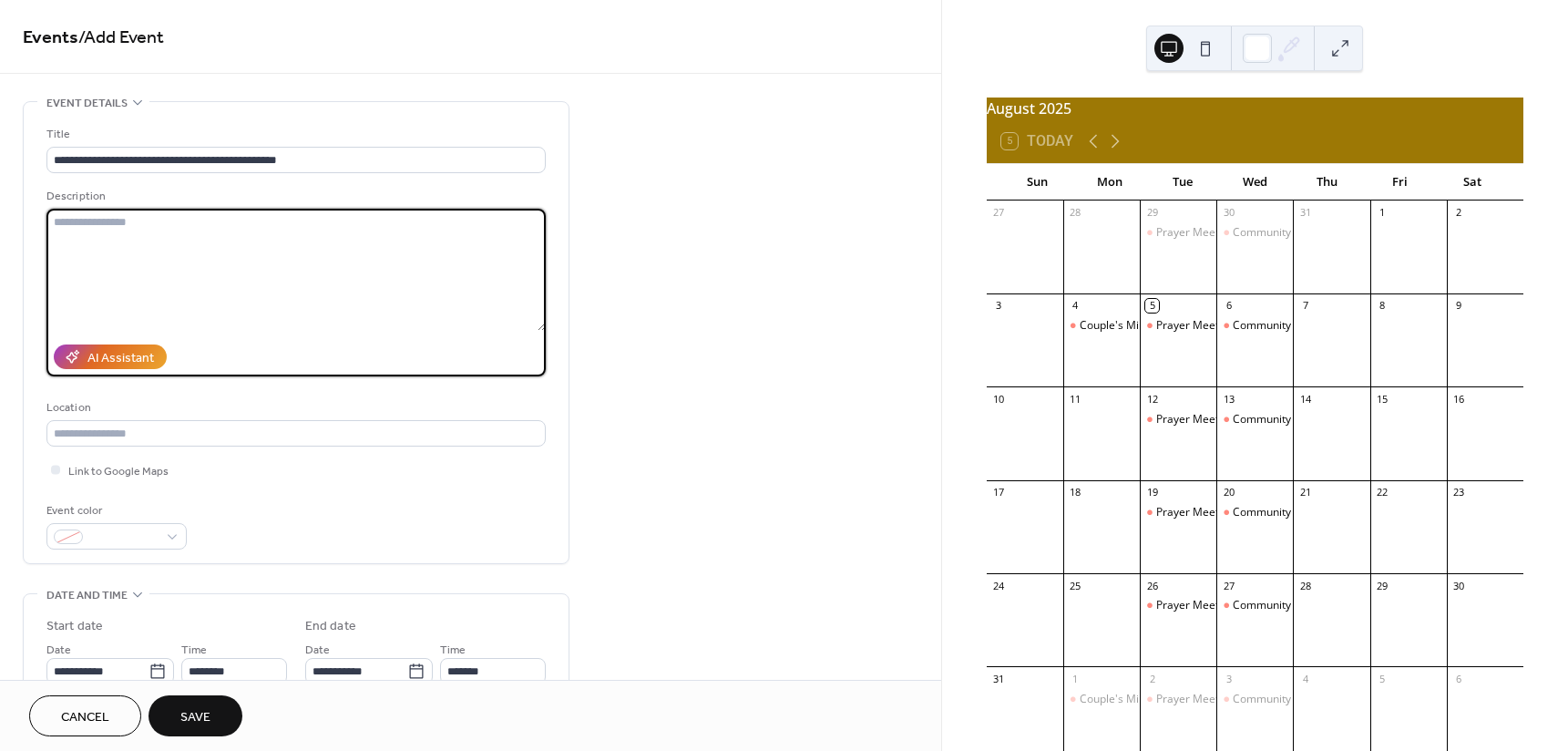 paste on "**********" 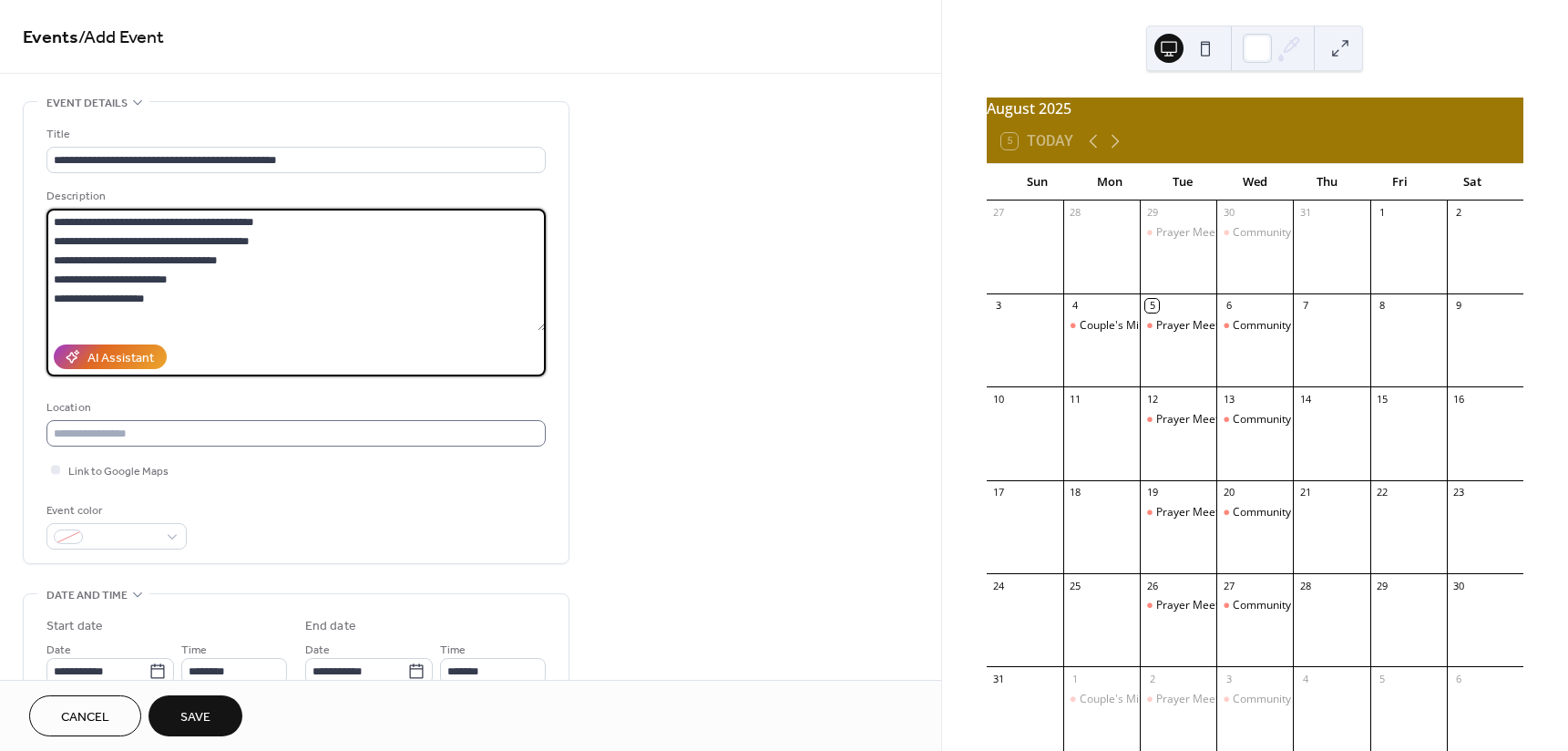 type on "**********" 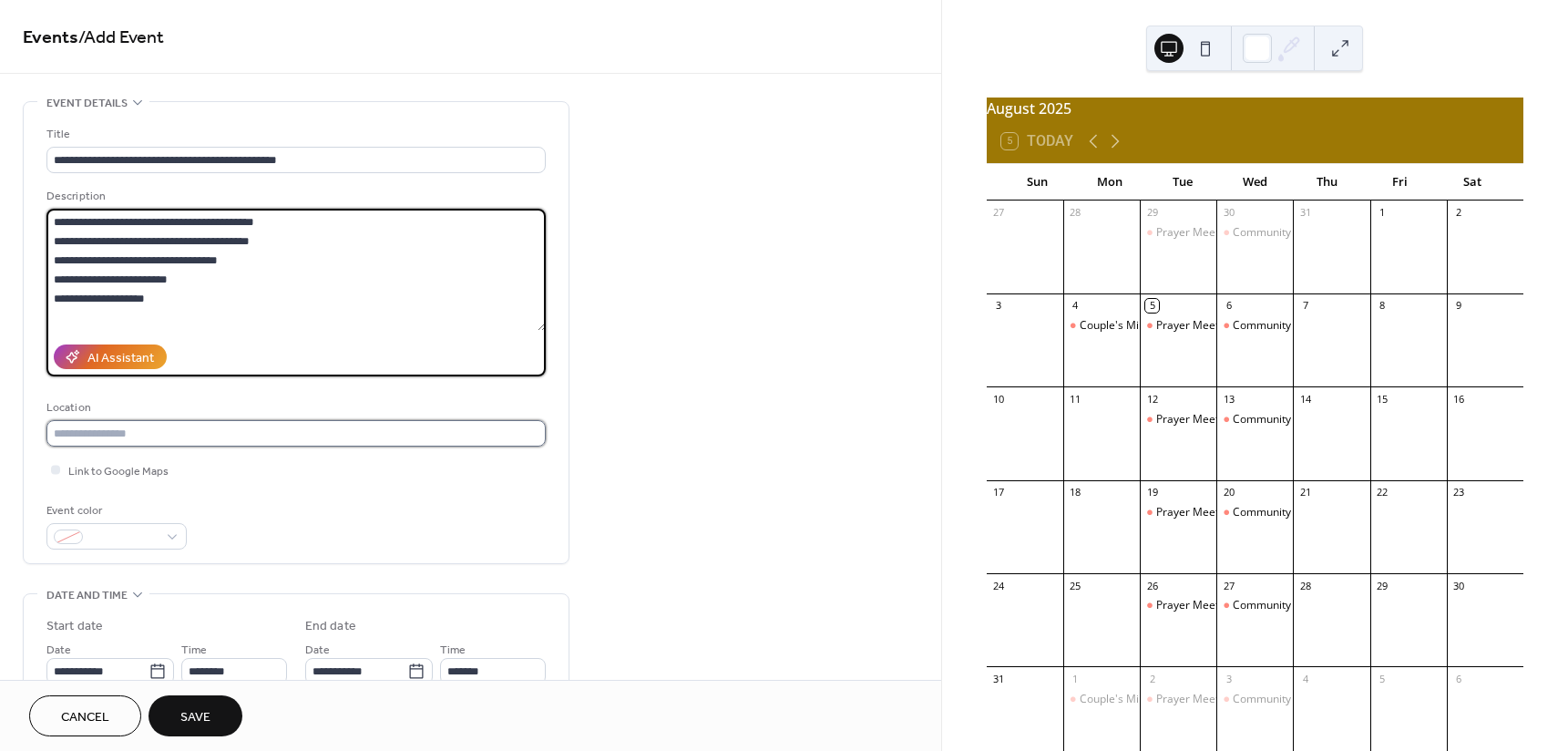click at bounding box center (296, 433) 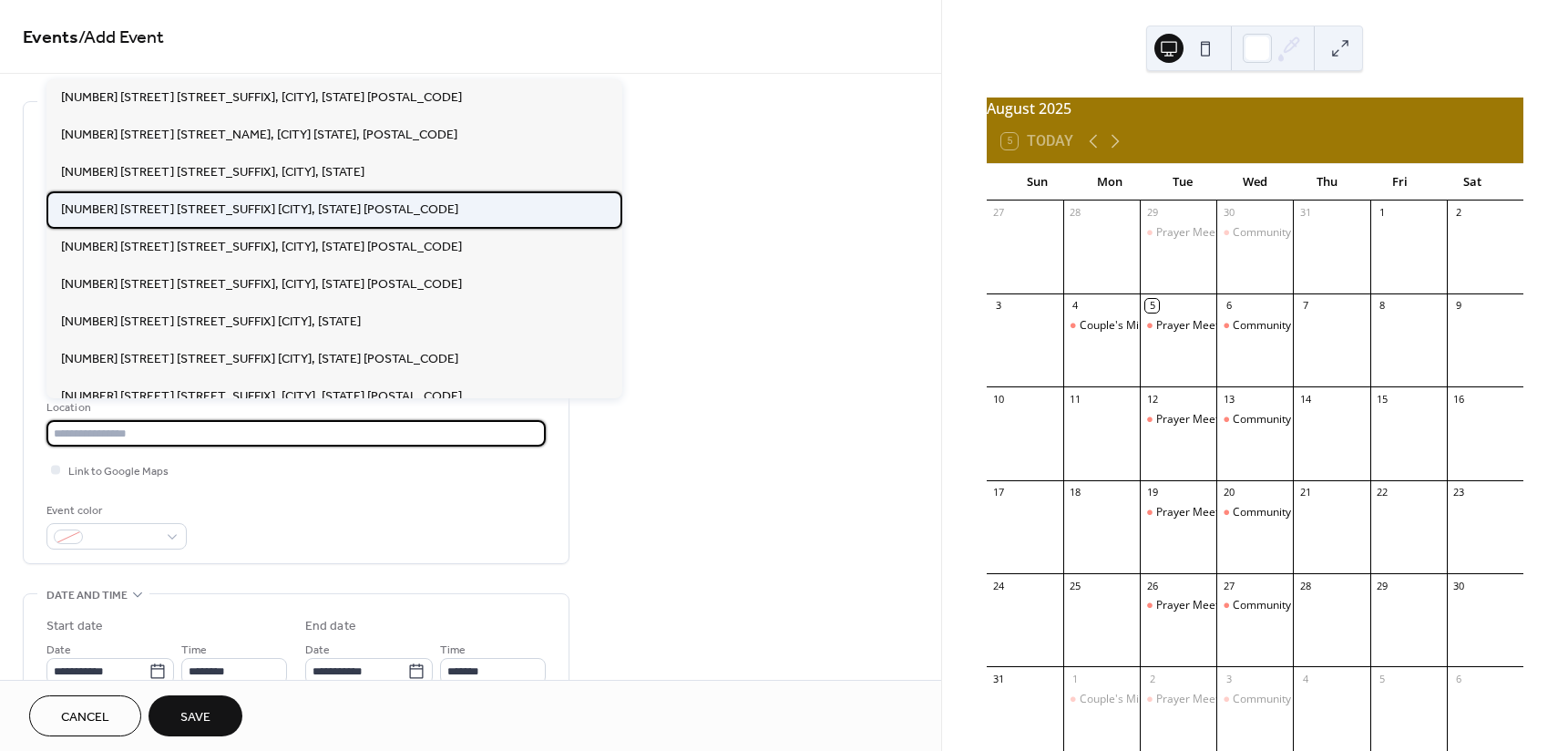 click on "[NUMBER] [STREET] [STREET_SUFFIX] [CITY], [STATE] [POSTAL_CODE]" at bounding box center [260, 210] 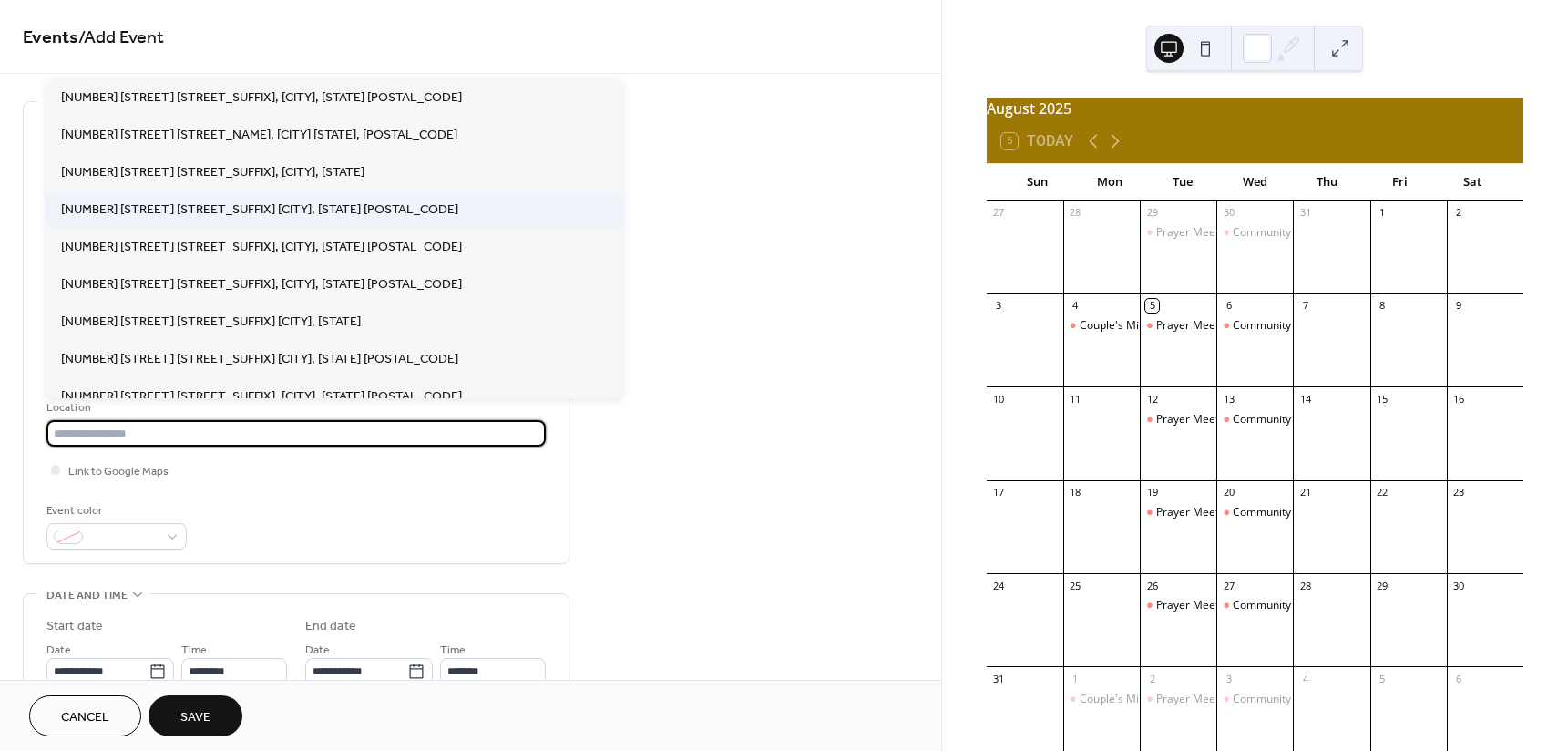 type on "**********" 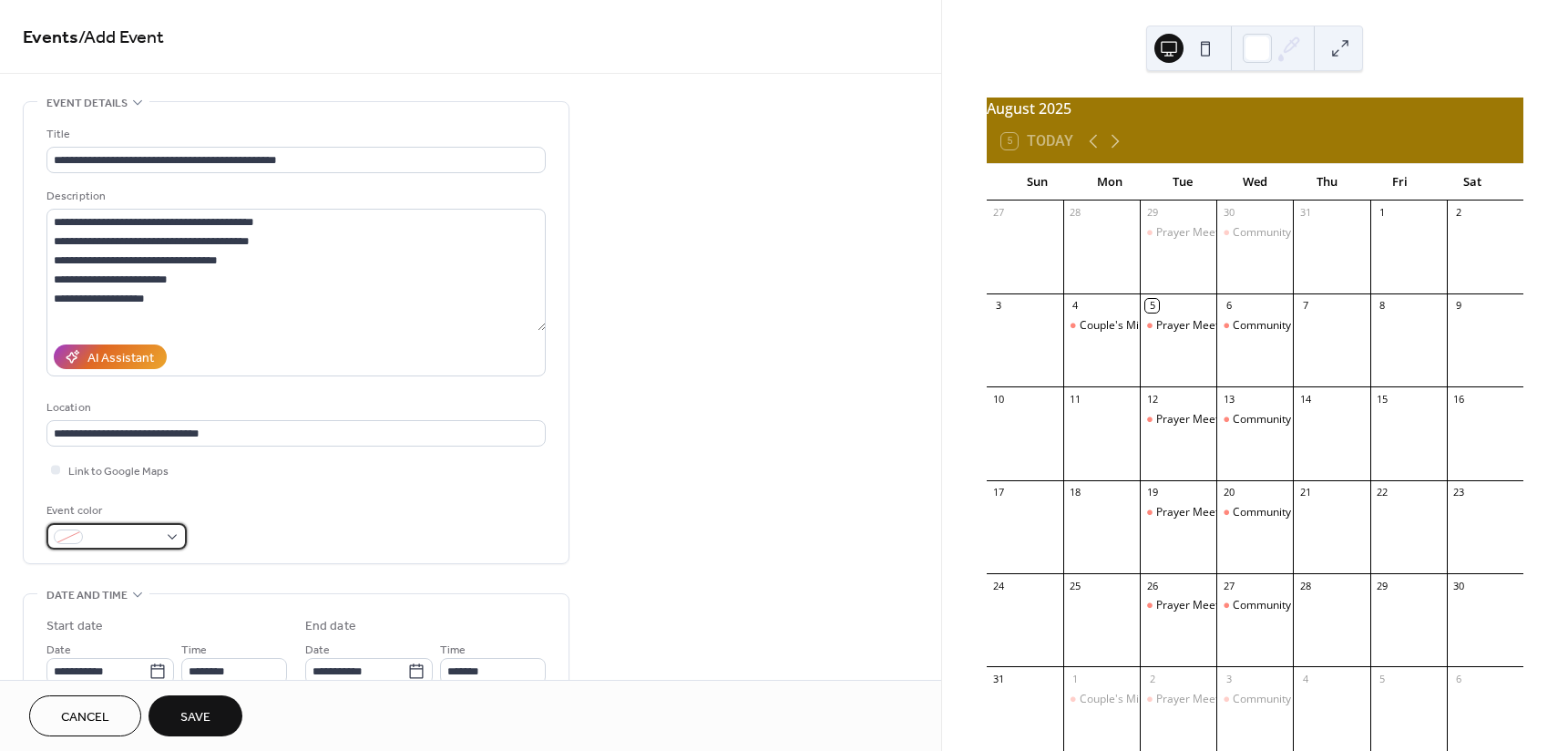 click at bounding box center [117, 536] 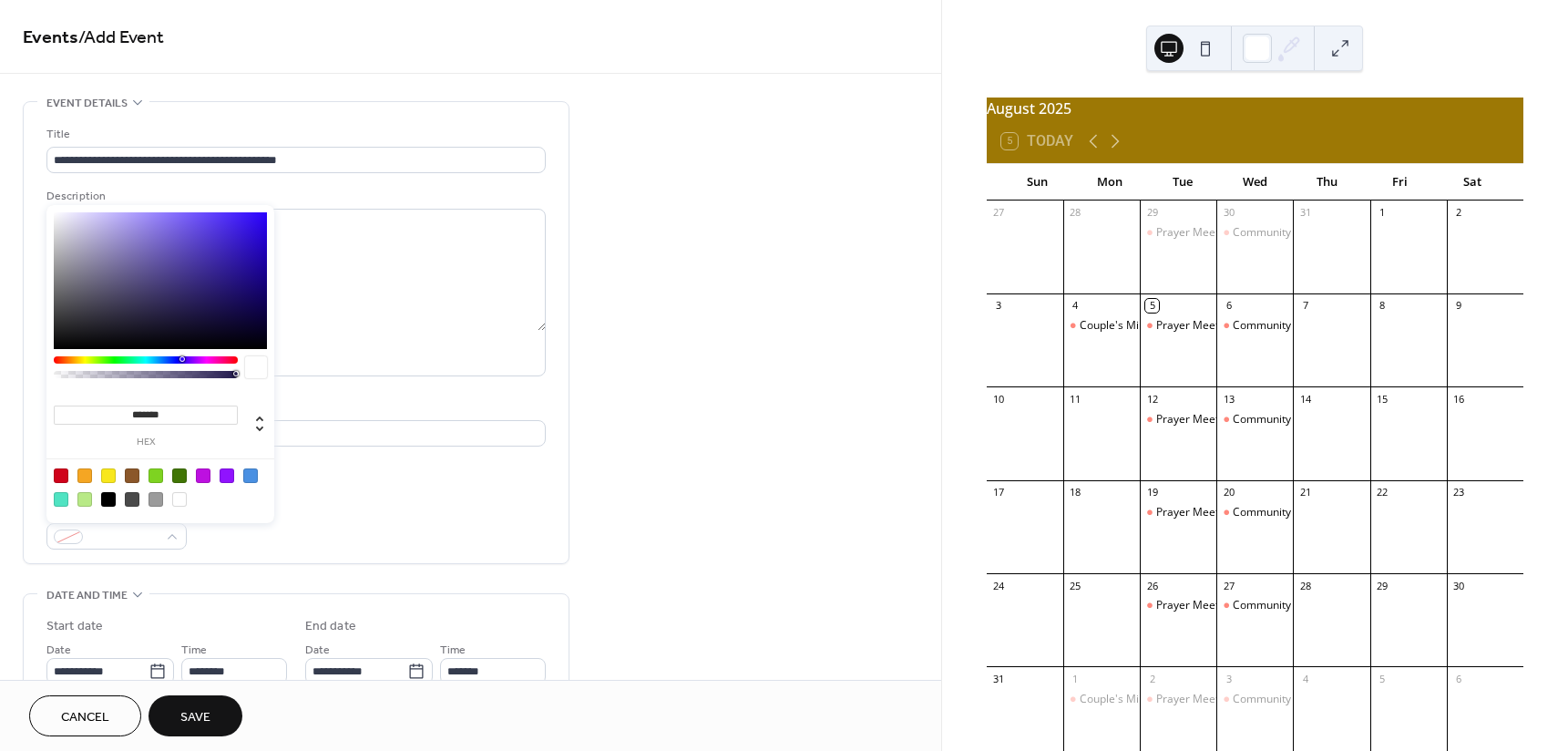 click at bounding box center (160, 487) 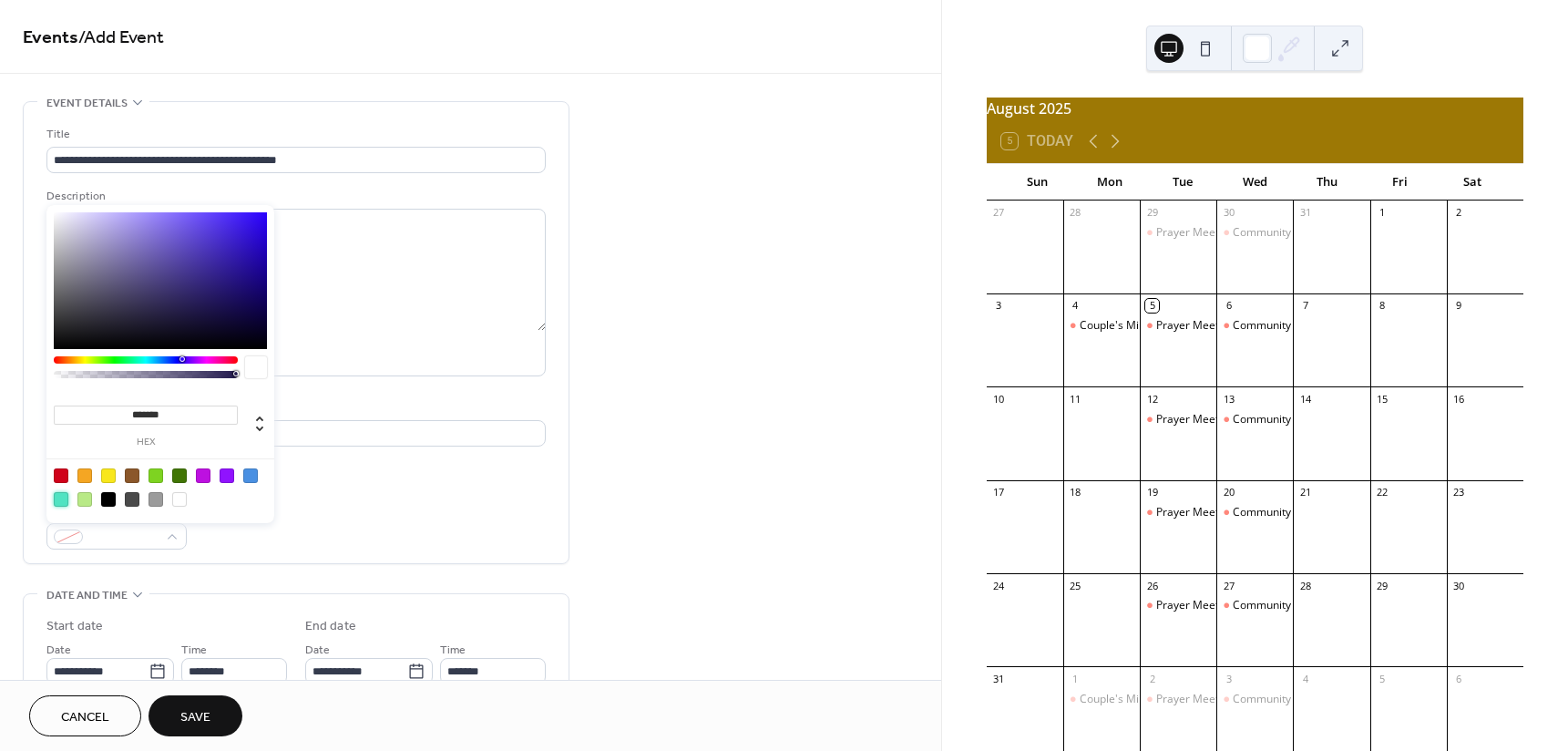 click at bounding box center [61, 499] 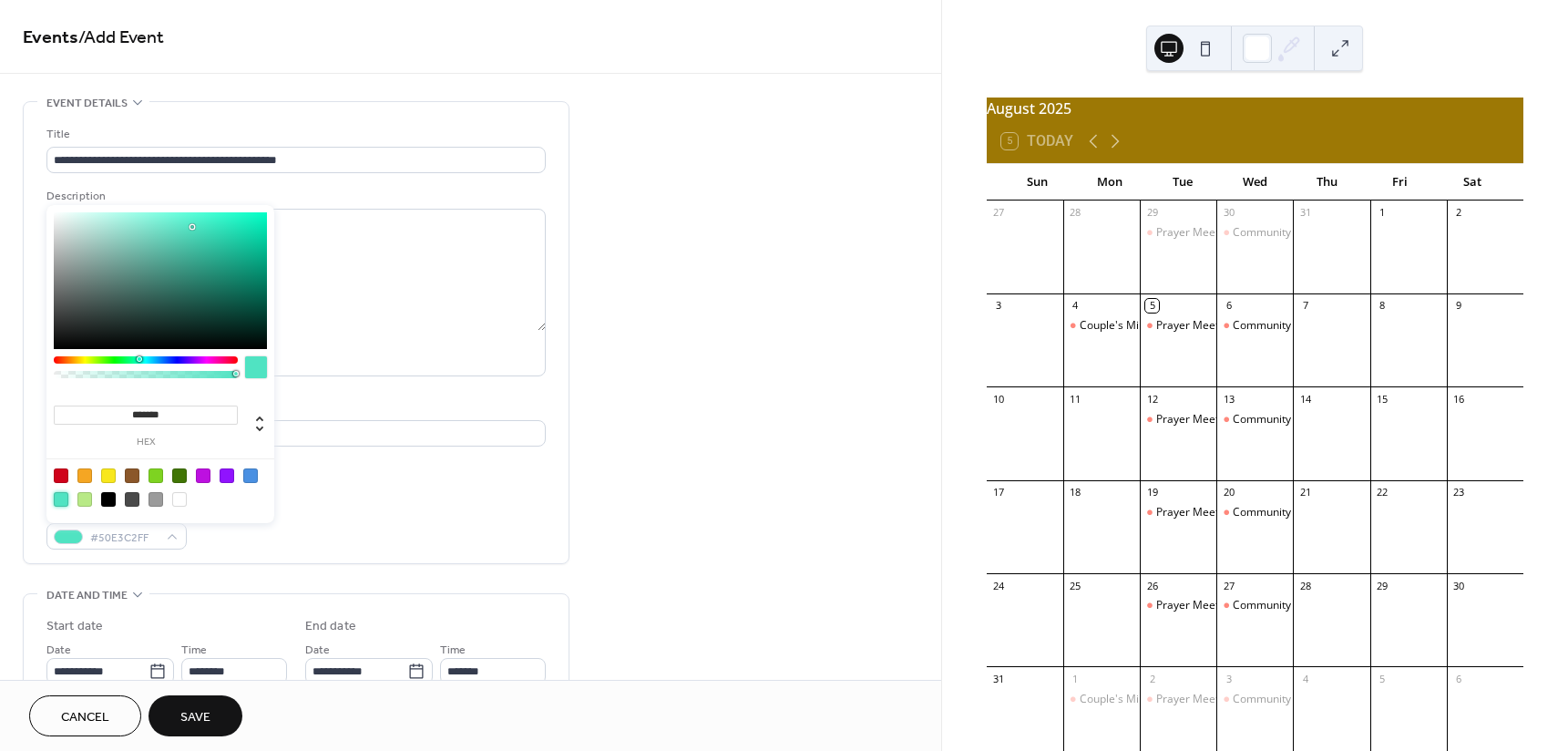 type on "*******" 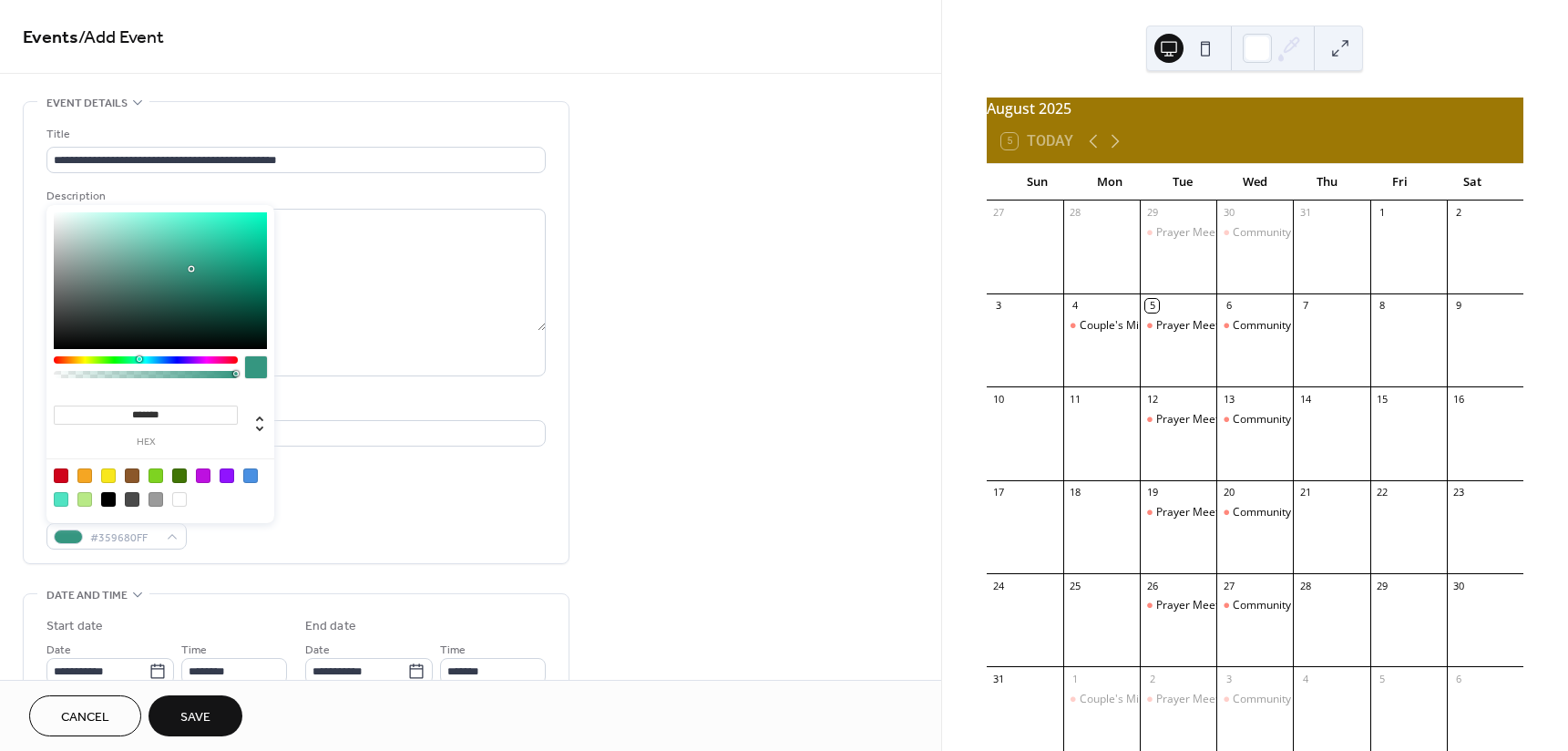 click at bounding box center [160, 281] 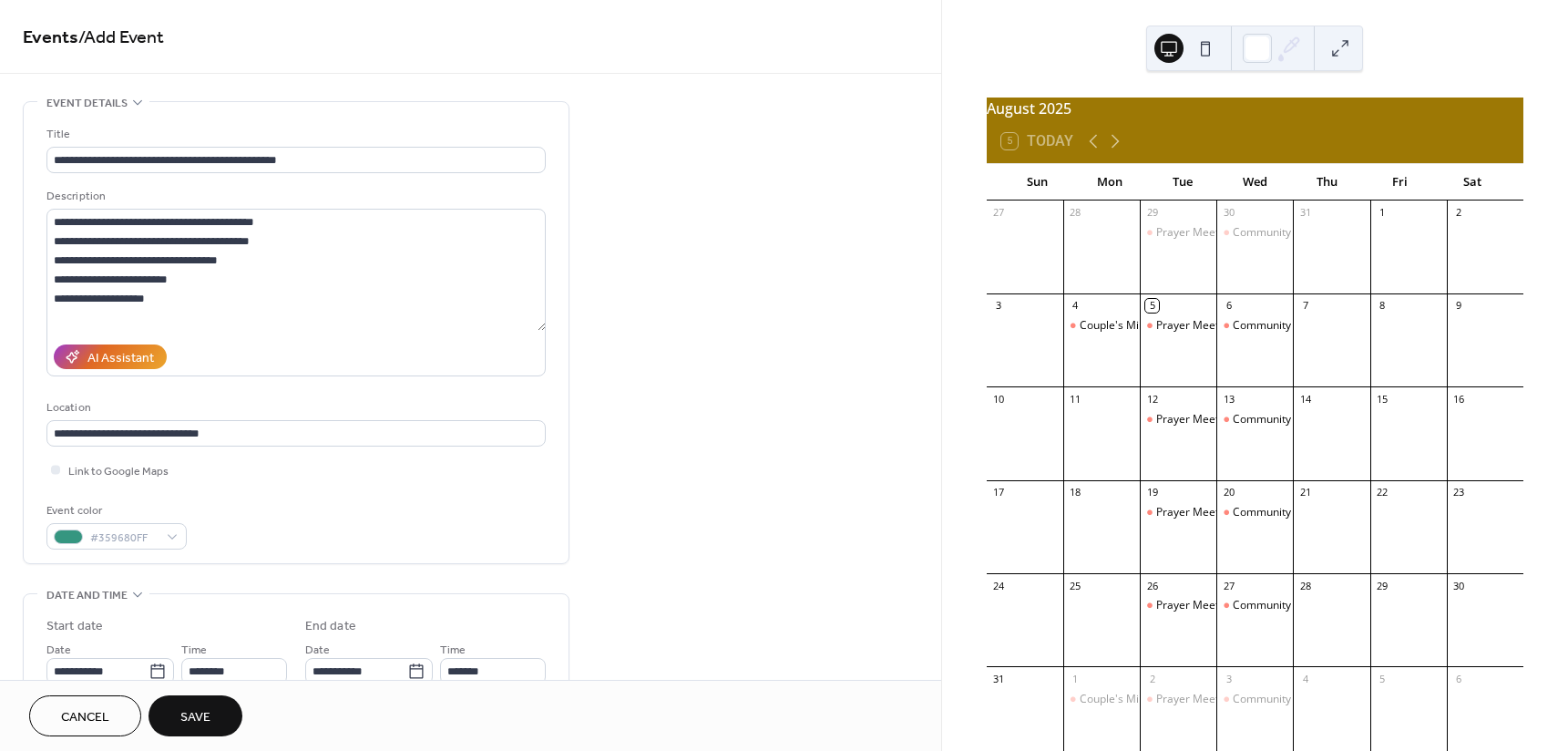 click on "Event color #359680FF" at bounding box center [296, 525] 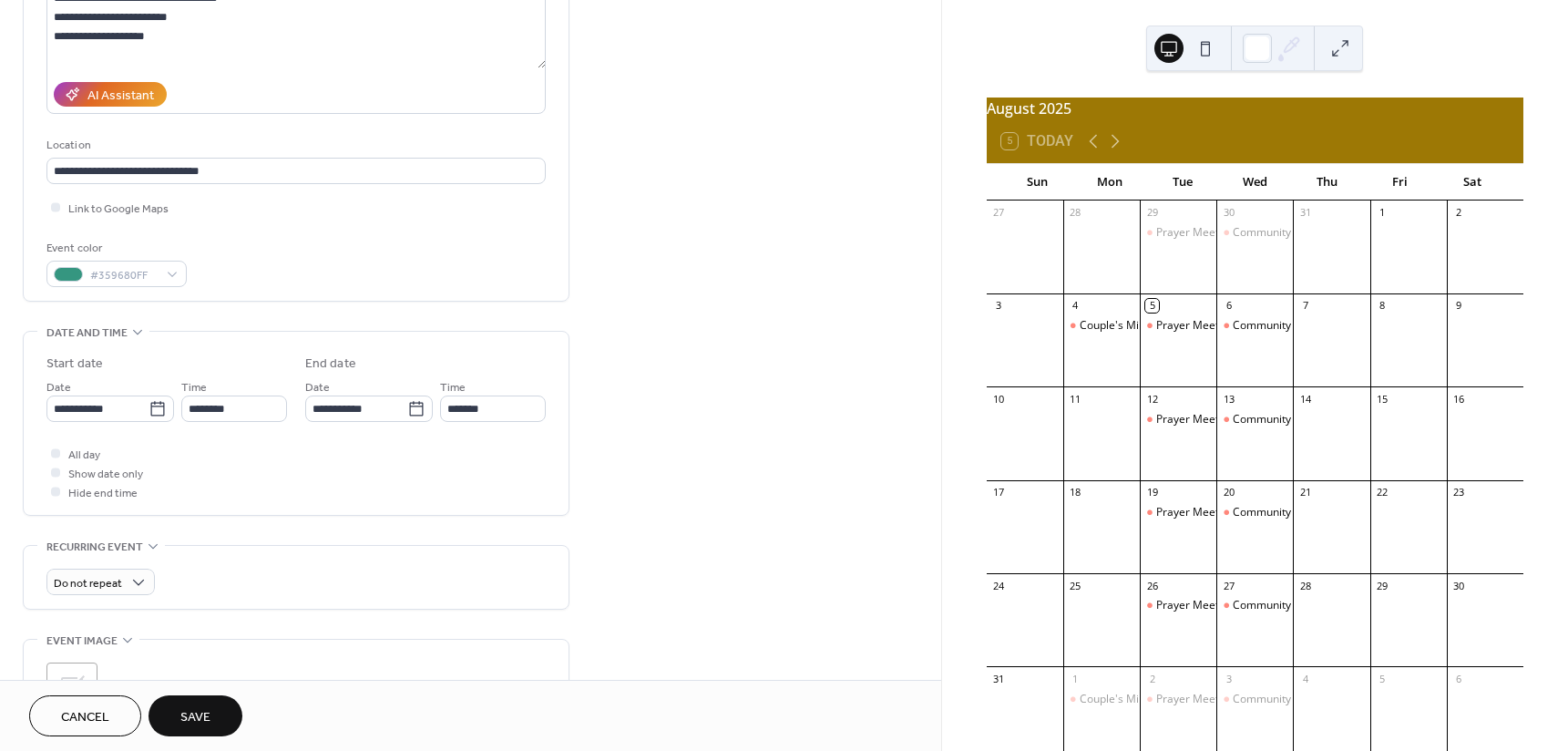 scroll, scrollTop: 273, scrollLeft: 0, axis: vertical 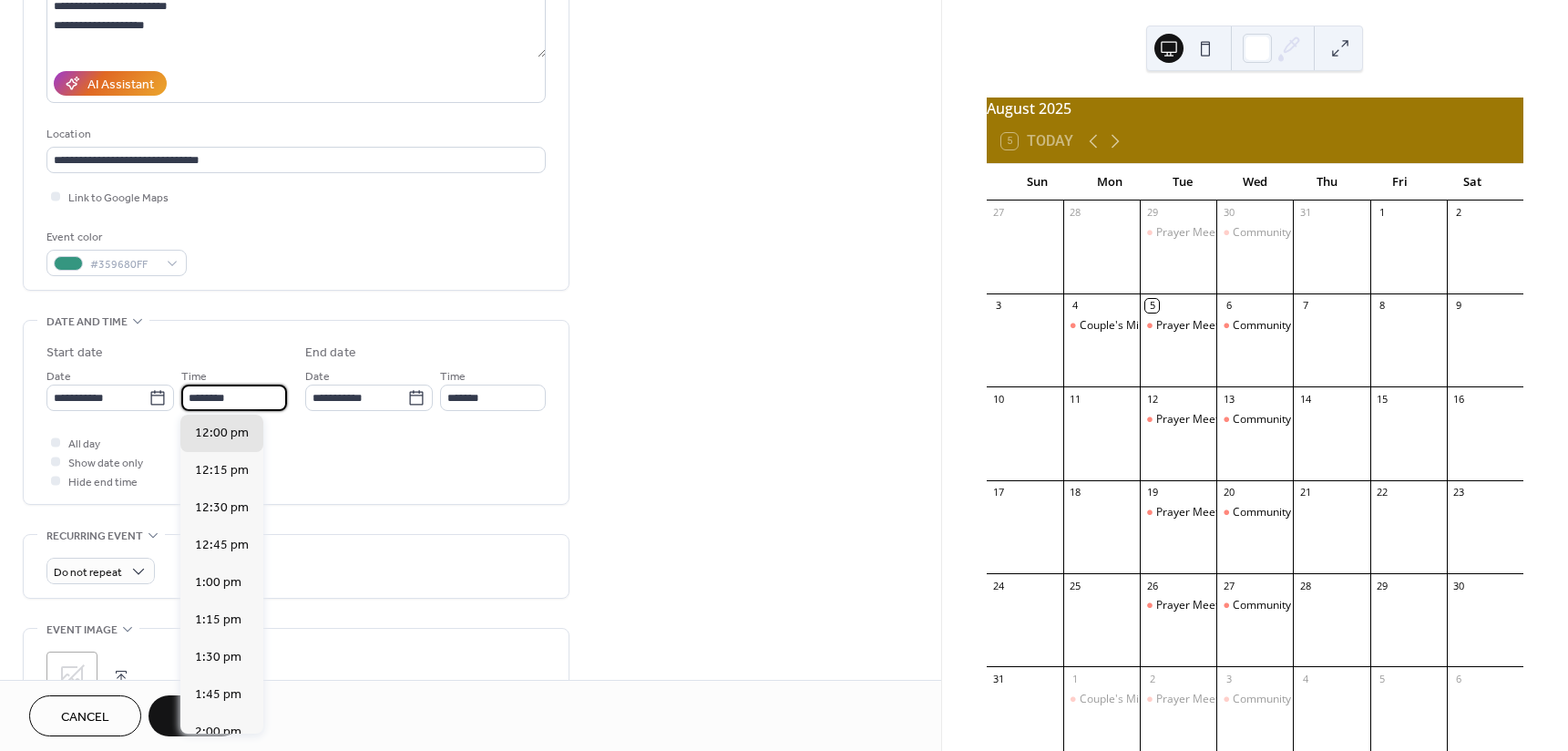drag, startPoint x: 198, startPoint y: 392, endPoint x: 168, endPoint y: 412, distance: 36.055513 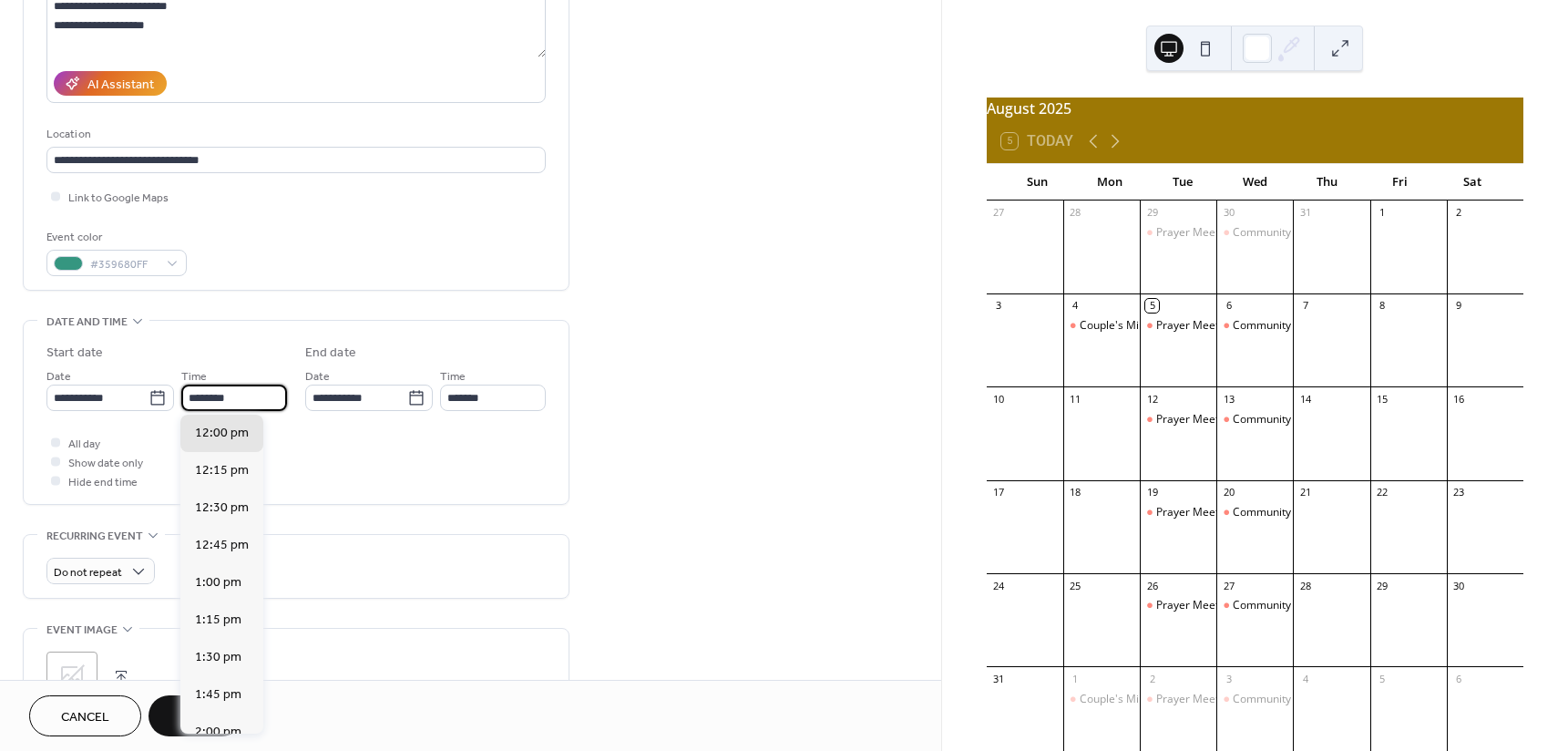 click on "**********" at bounding box center (167, 388) 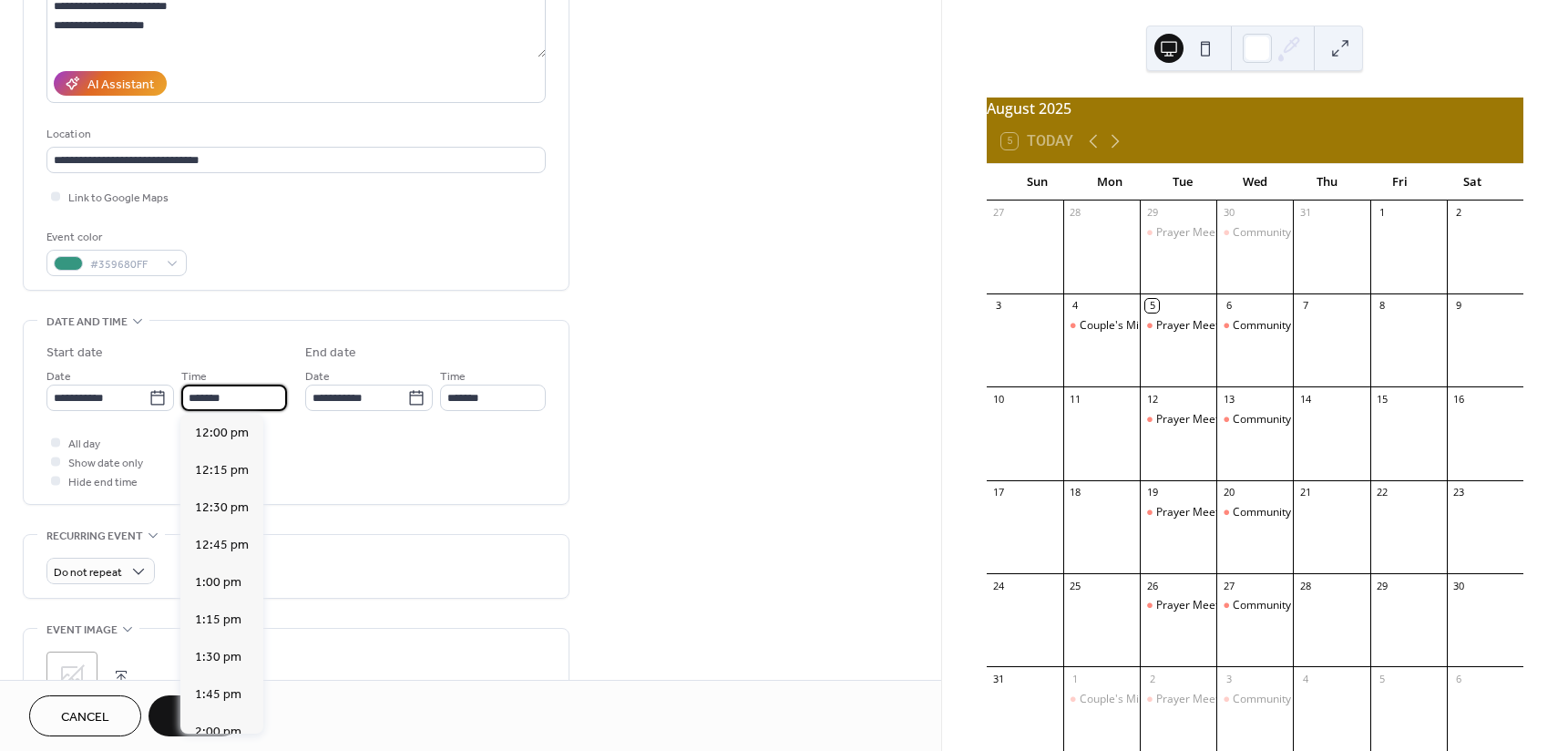 scroll, scrollTop: 2690, scrollLeft: 0, axis: vertical 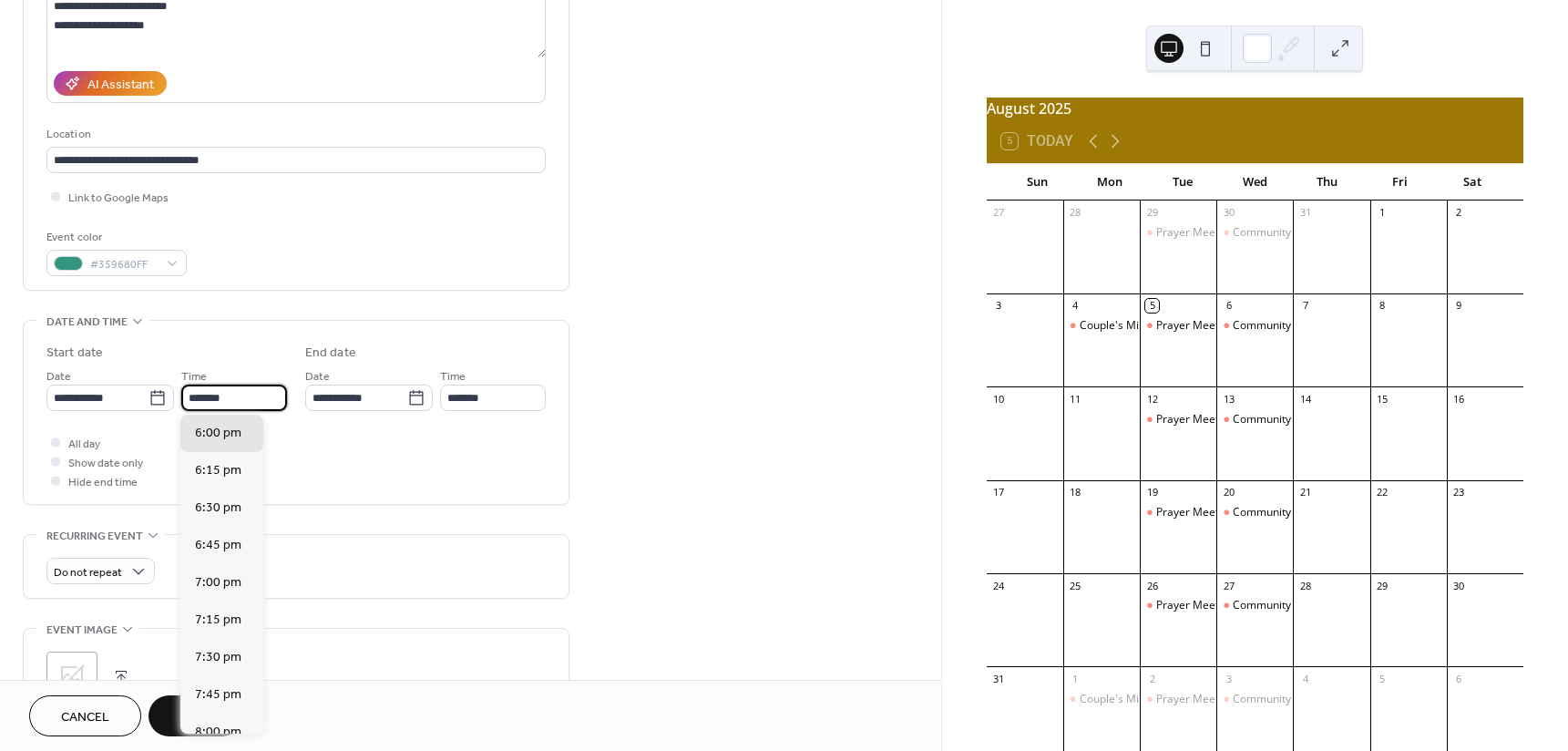 drag, startPoint x: 207, startPoint y: 392, endPoint x: 197, endPoint y: 402, distance: 14.142136 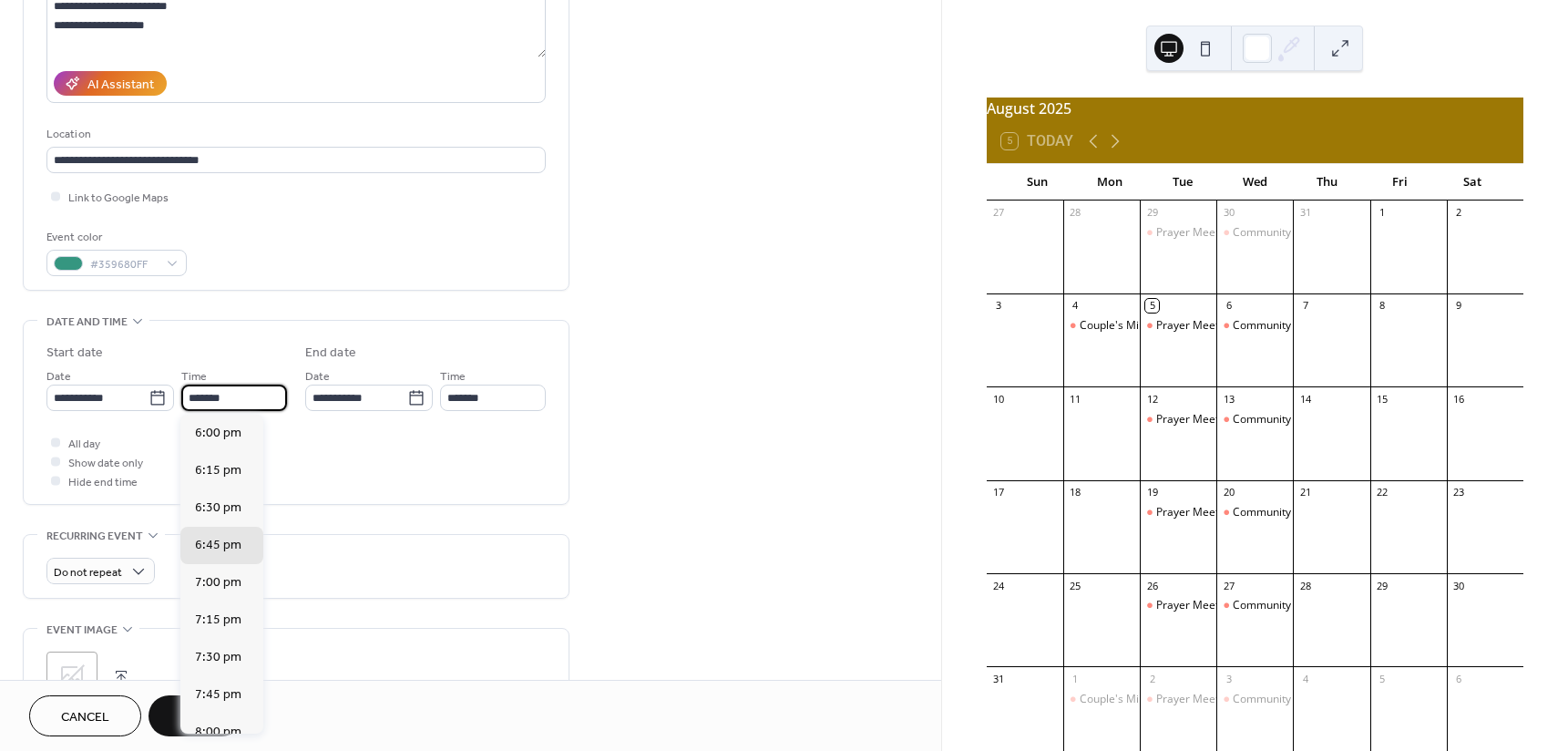 type on "*******" 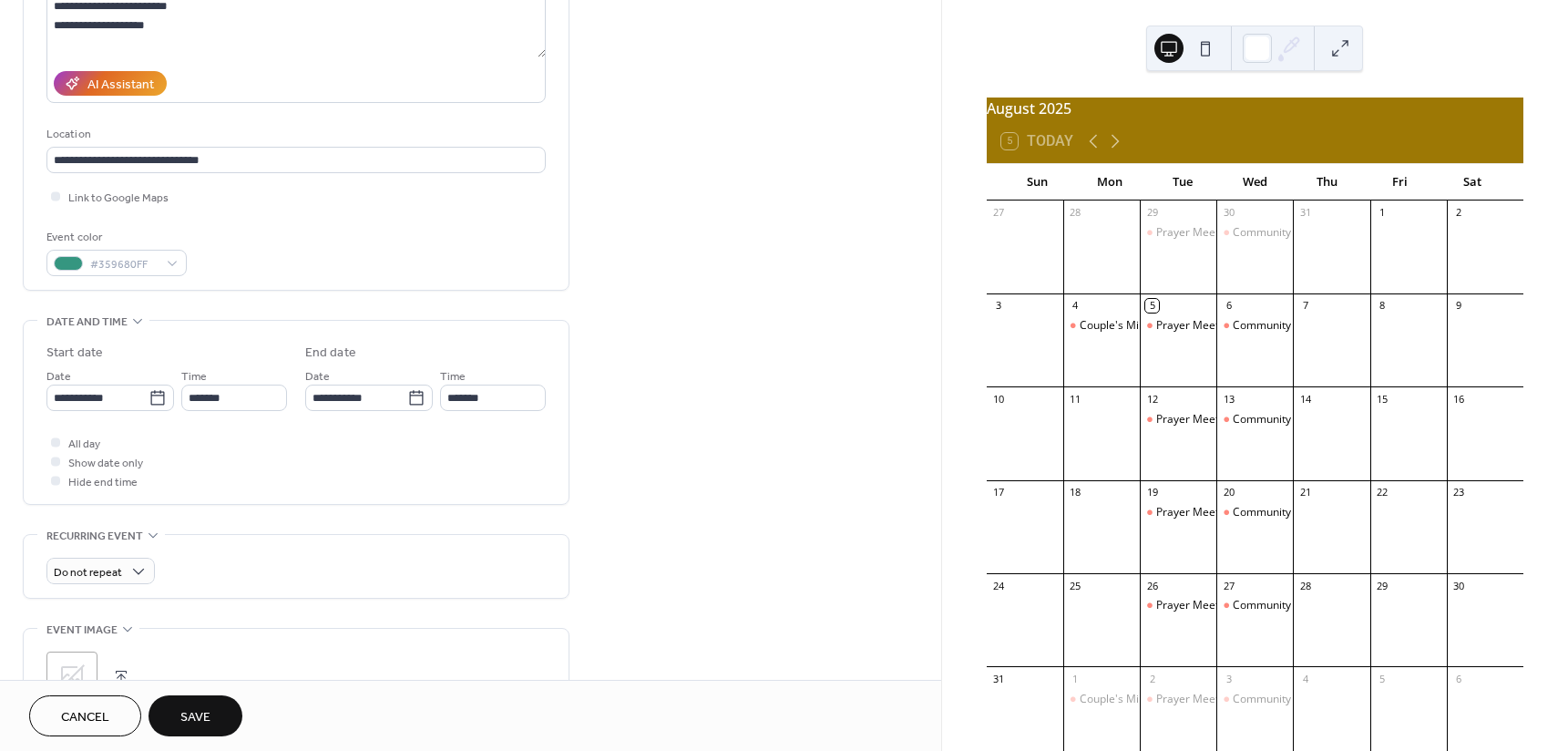 drag, startPoint x: 317, startPoint y: 436, endPoint x: 333, endPoint y: 439, distance: 16.278821 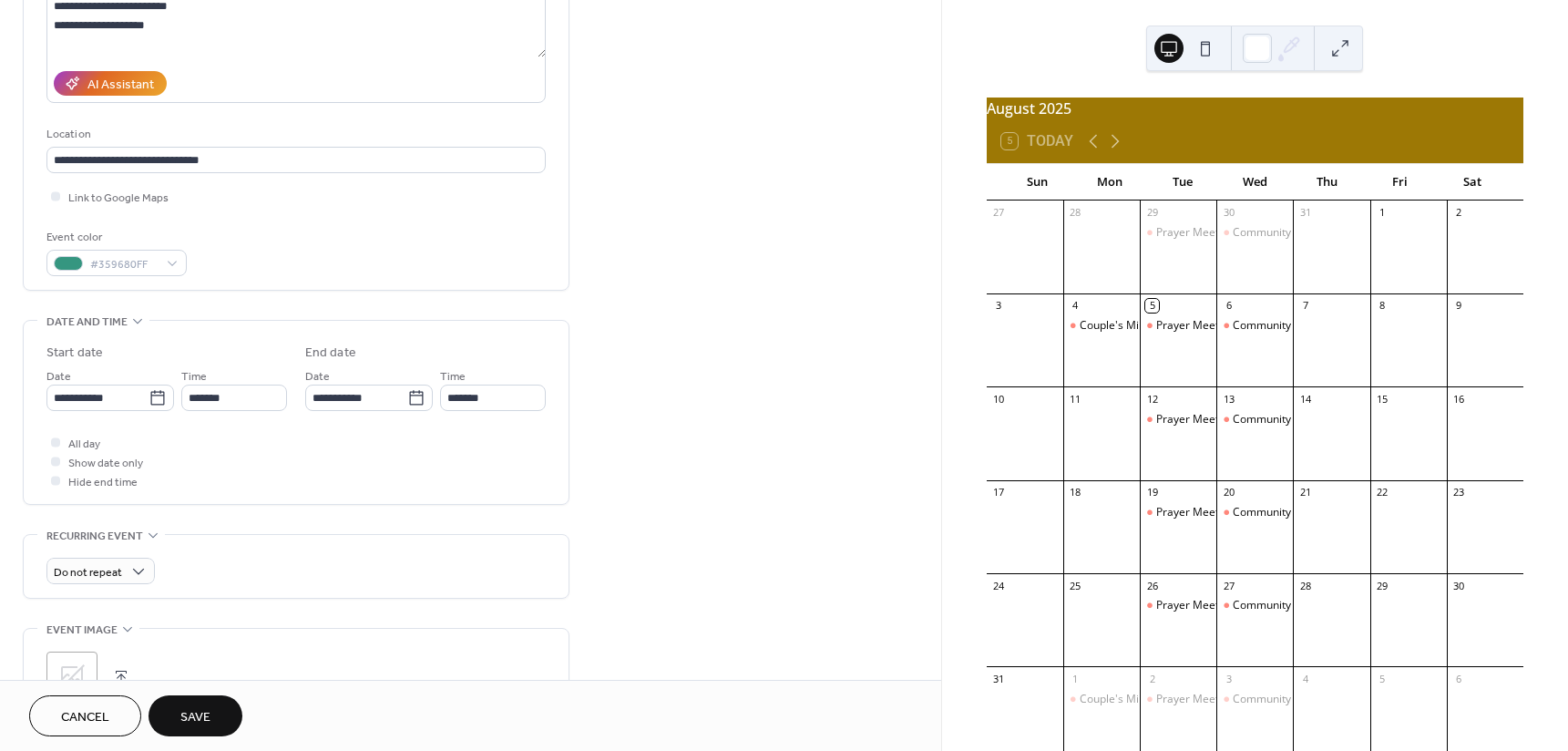 click on "All day Show date only Hide end time" at bounding box center (296, 461) 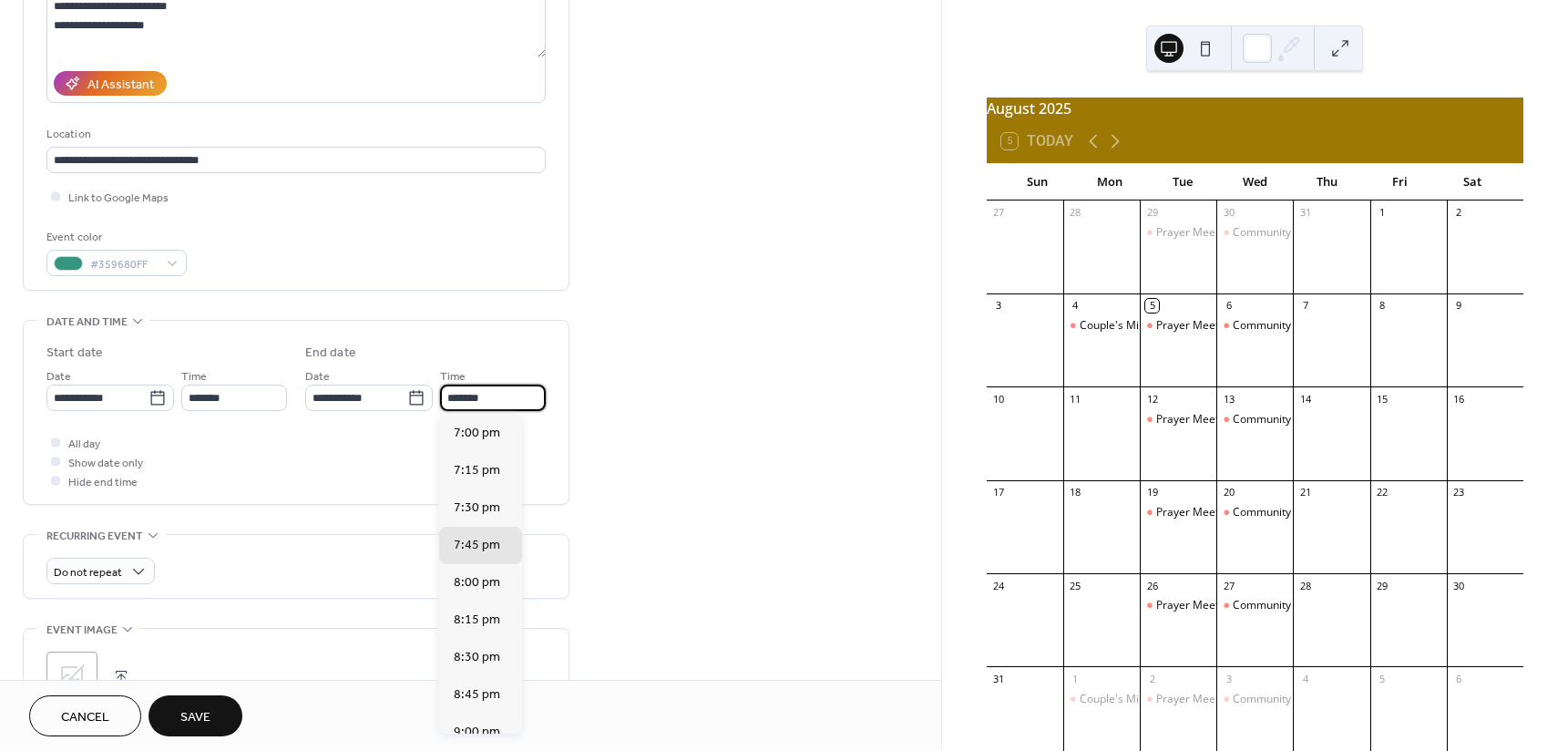 drag, startPoint x: 451, startPoint y: 396, endPoint x: 442, endPoint y: 398, distance: 9.219544 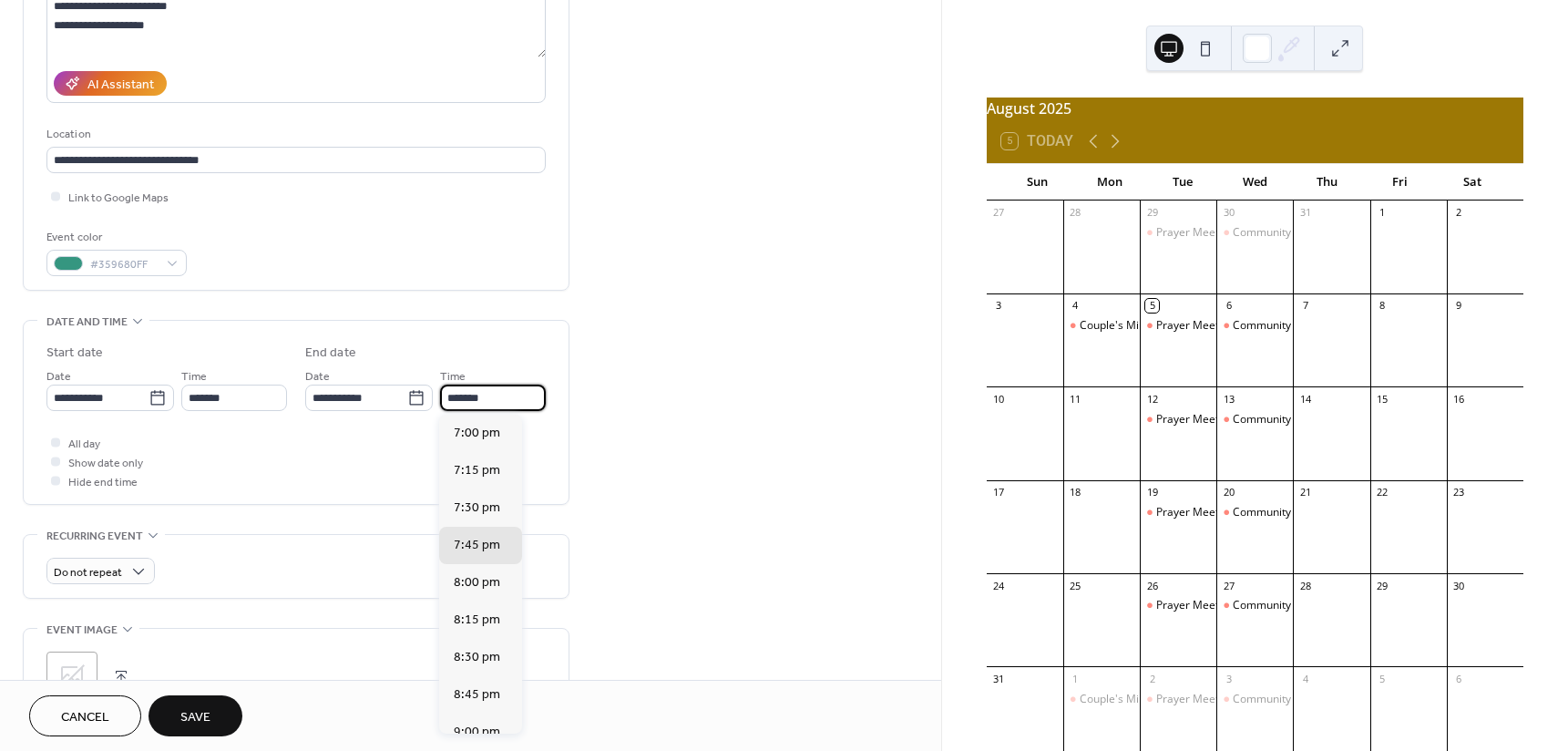 click on "*******" at bounding box center (493, 397) 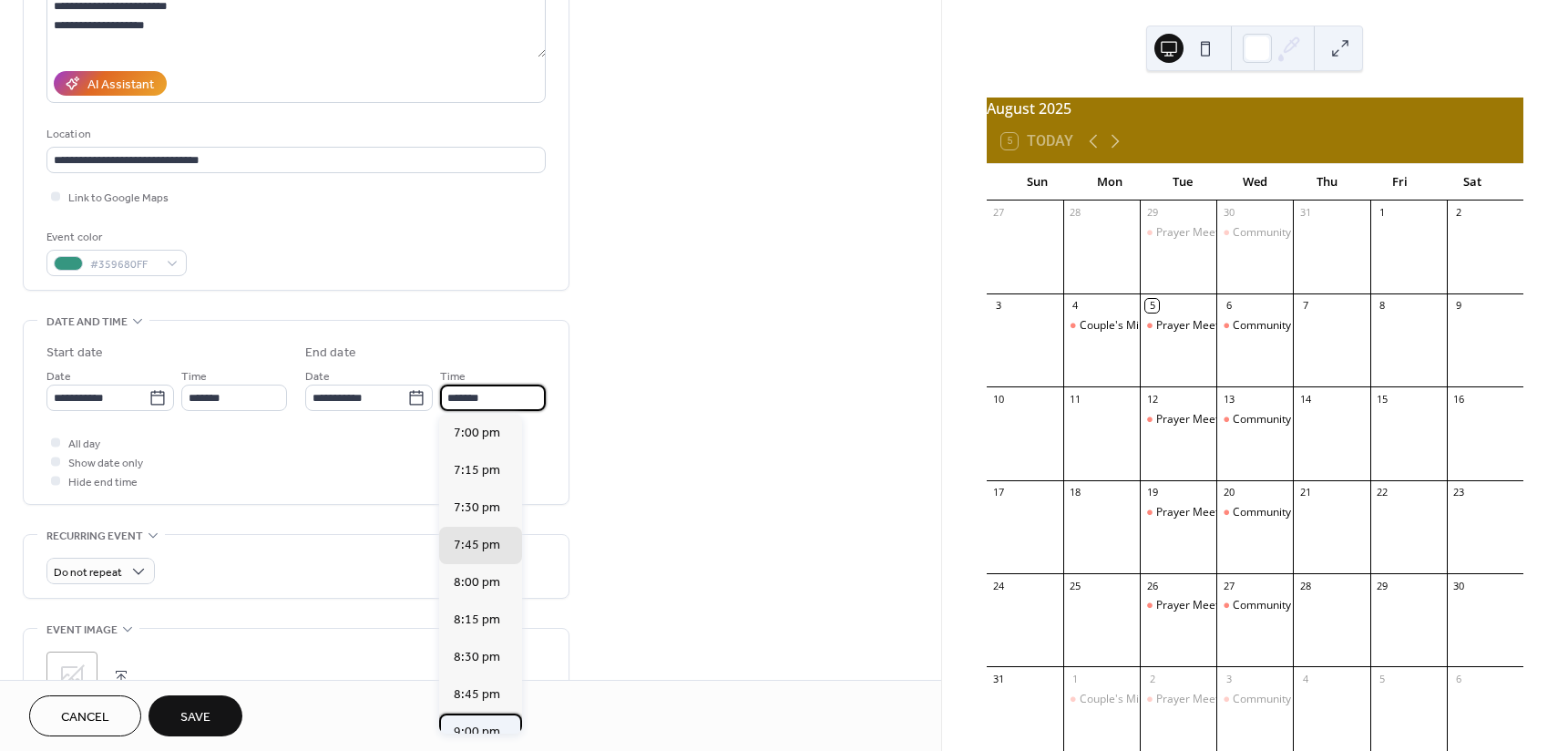 click on "9:00 pm" at bounding box center [477, 732] 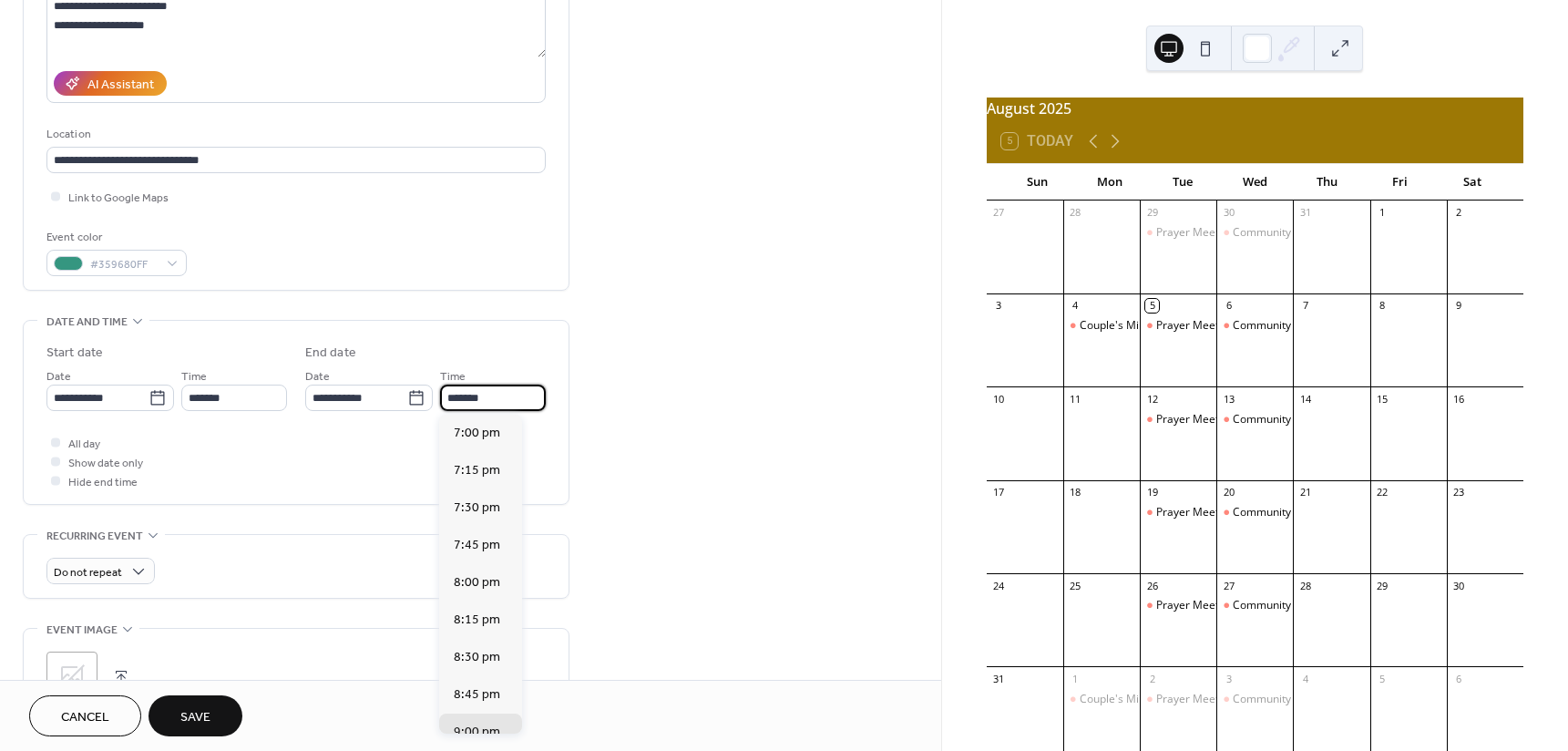 scroll, scrollTop: 299, scrollLeft: 0, axis: vertical 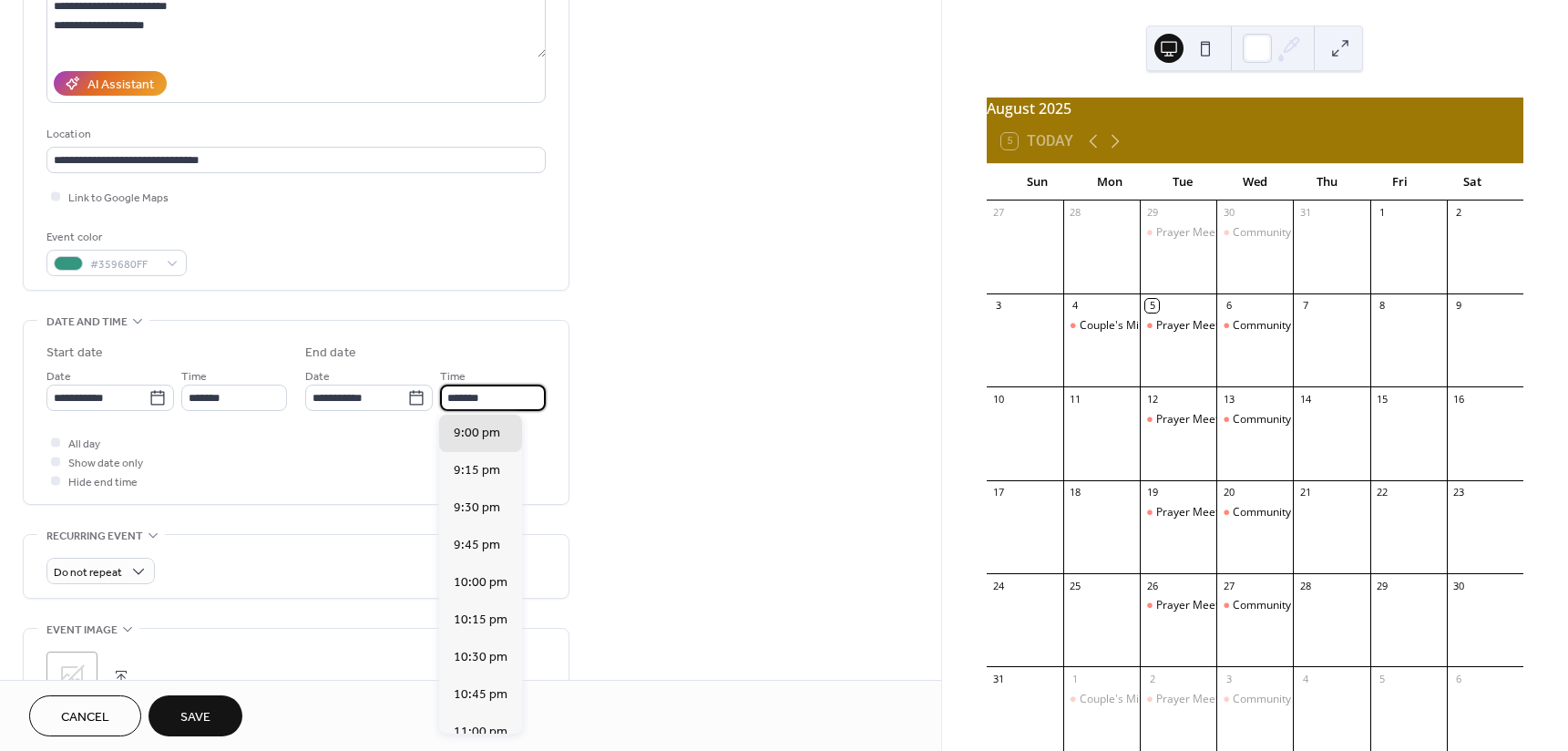drag, startPoint x: 475, startPoint y: 391, endPoint x: 467, endPoint y: 399, distance: 11.3137085 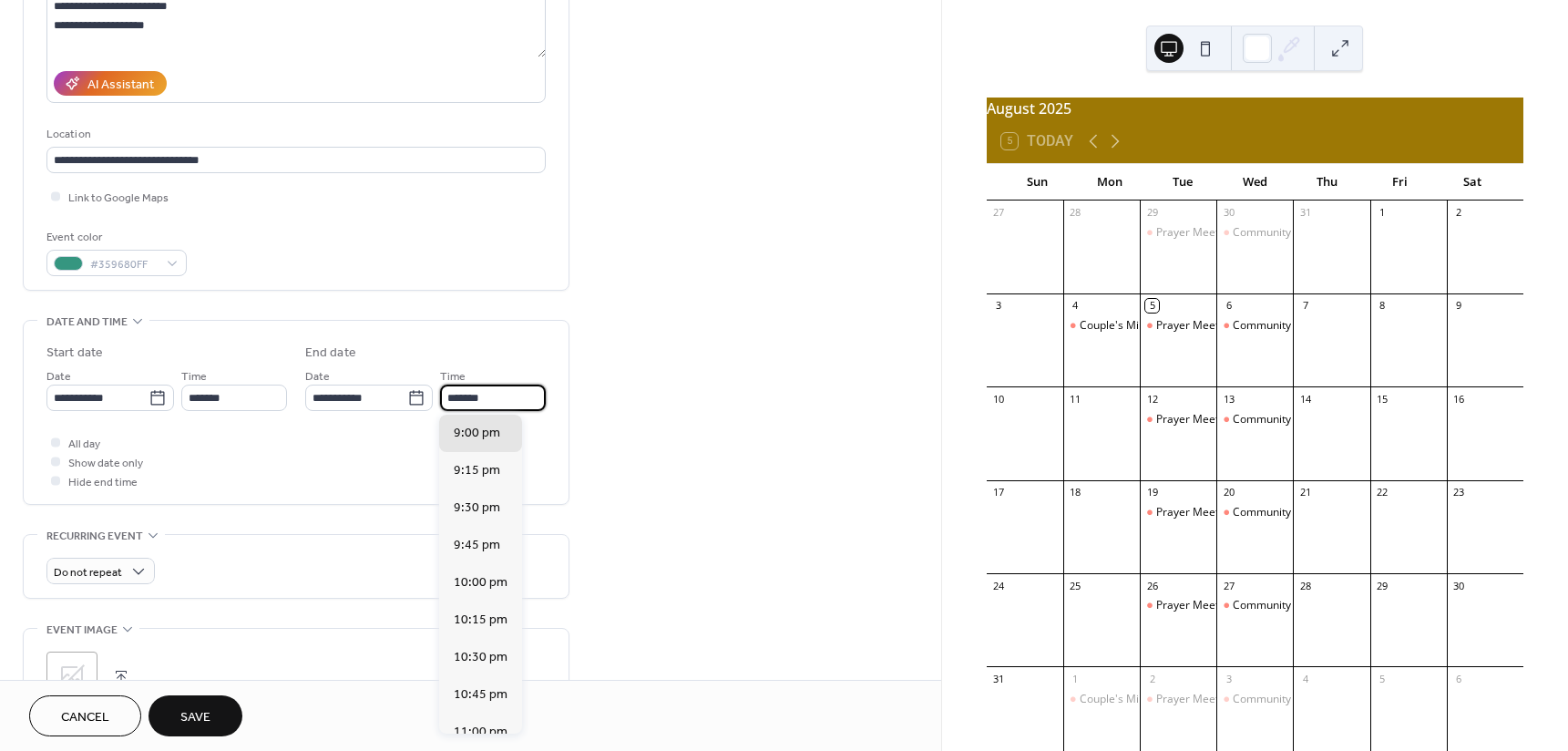 click on "*******" at bounding box center (493, 397) 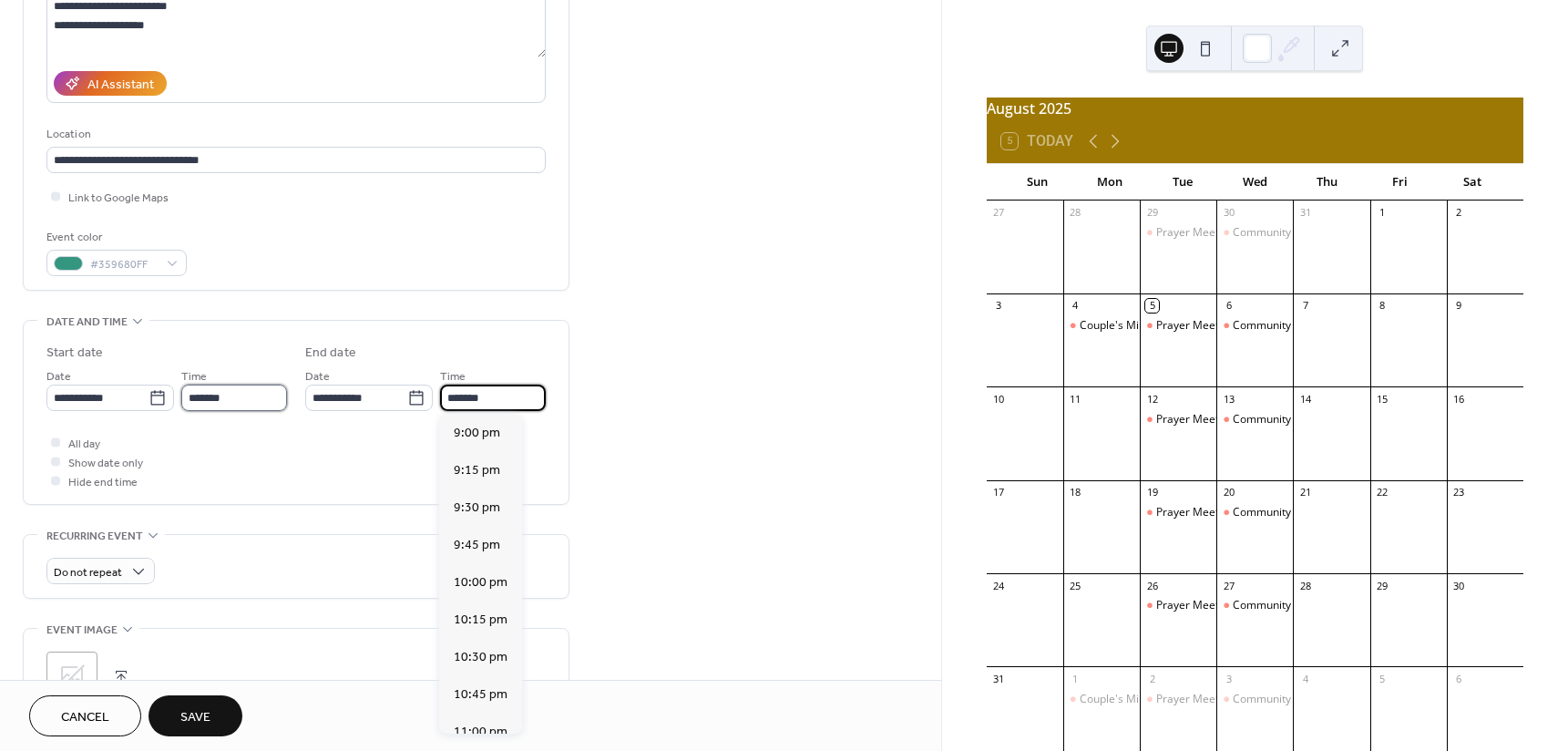 type on "*******" 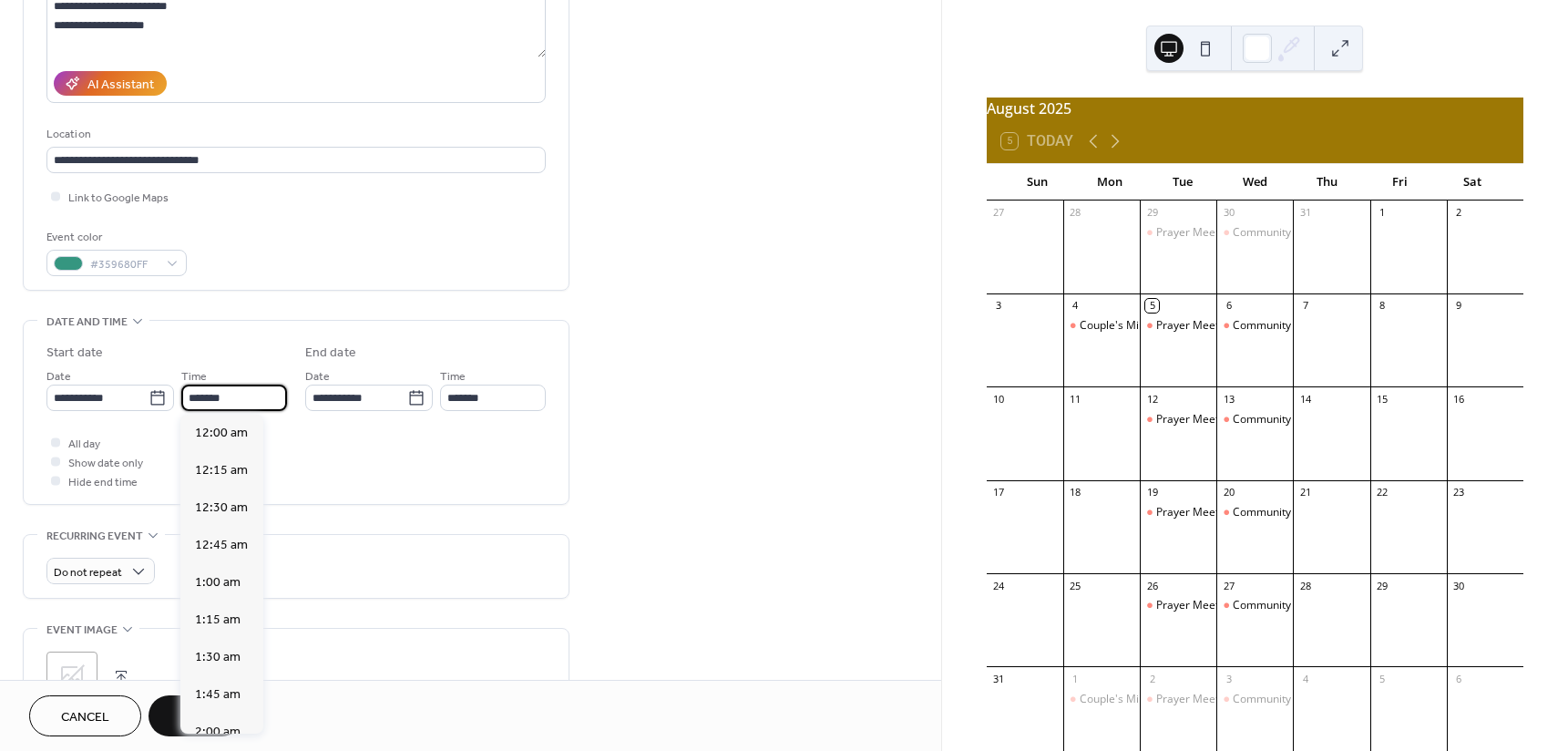 click on "*******" at bounding box center [234, 397] 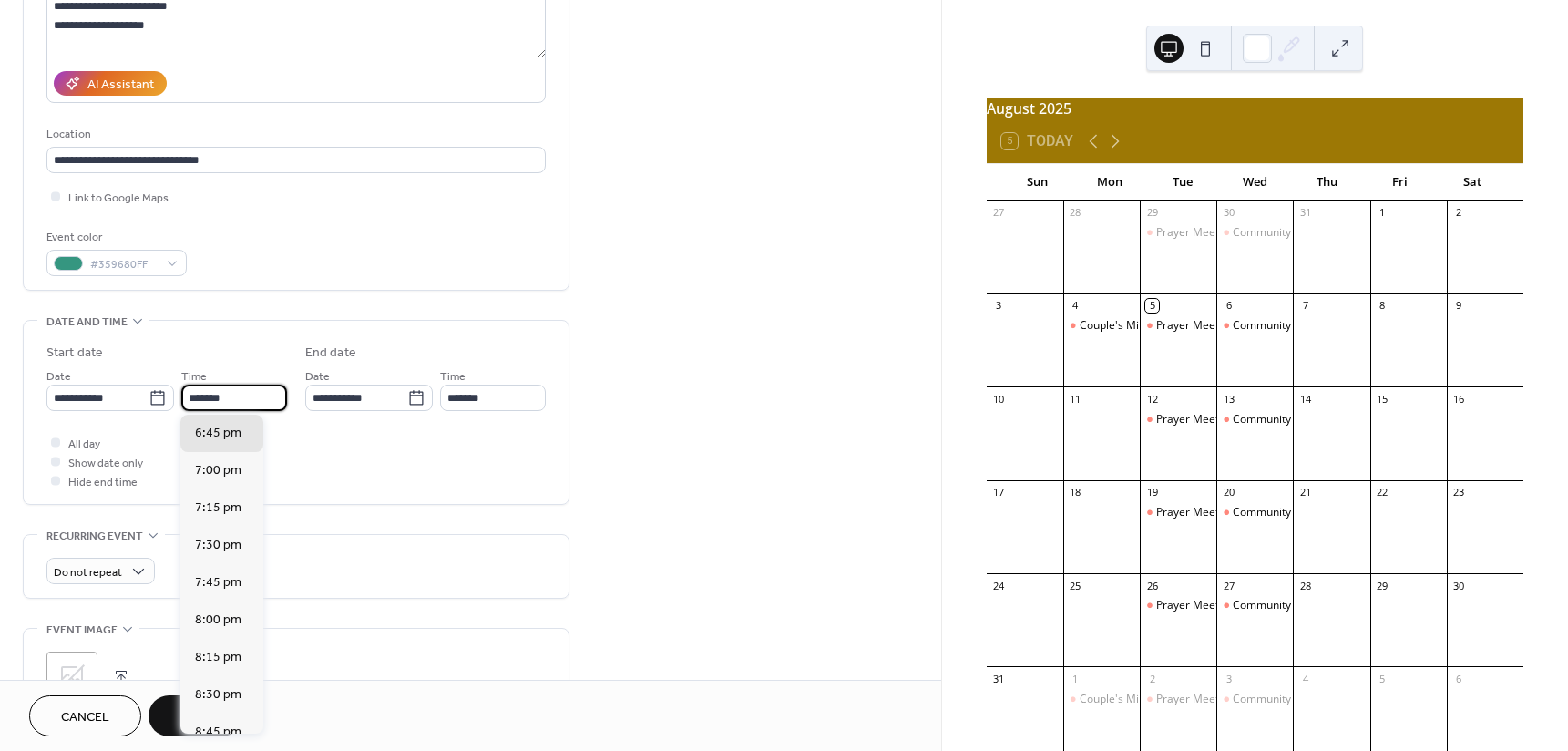 drag, startPoint x: 225, startPoint y: 393, endPoint x: 209, endPoint y: 399, distance: 17.088007 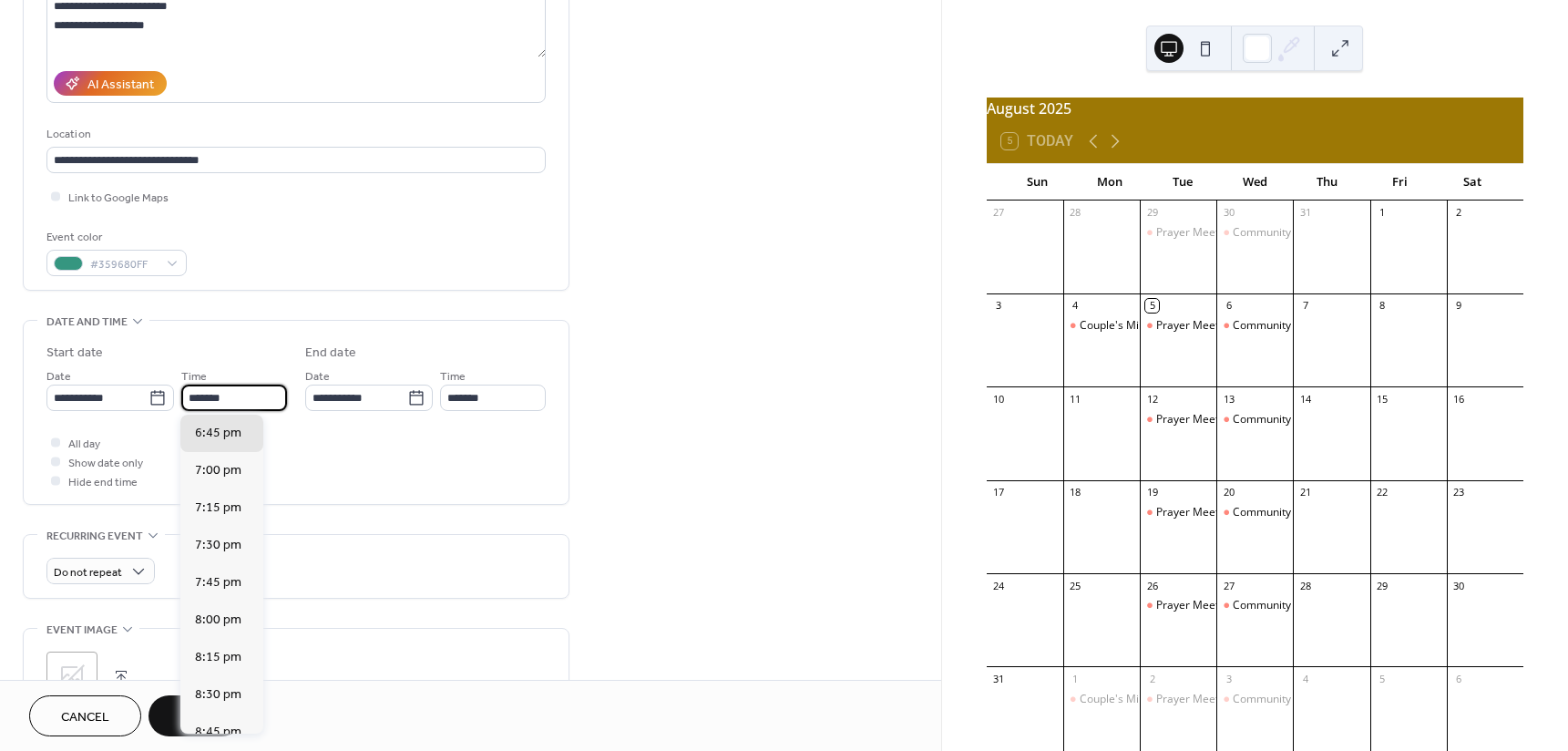 click on "*******" at bounding box center (234, 397) 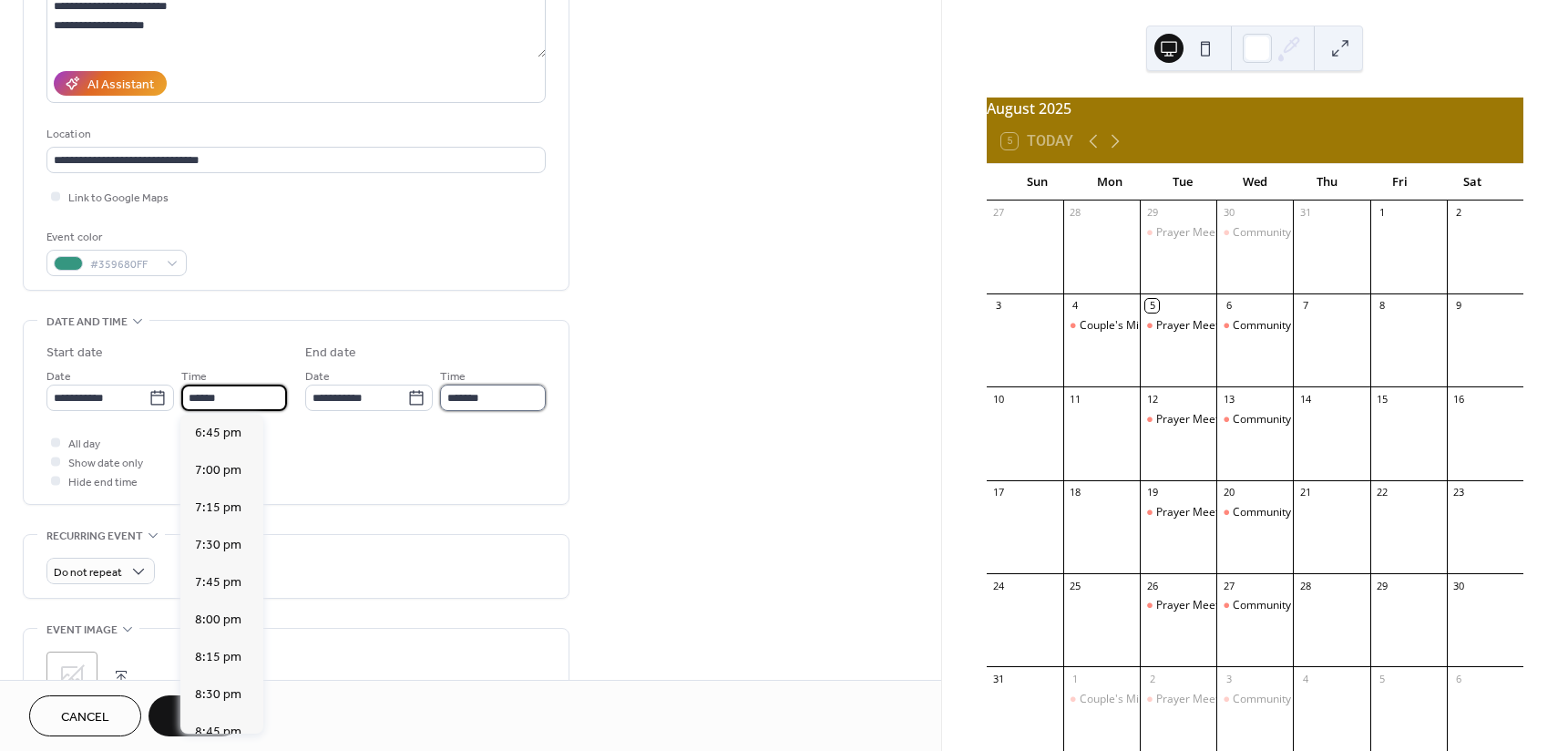 type on "*******" 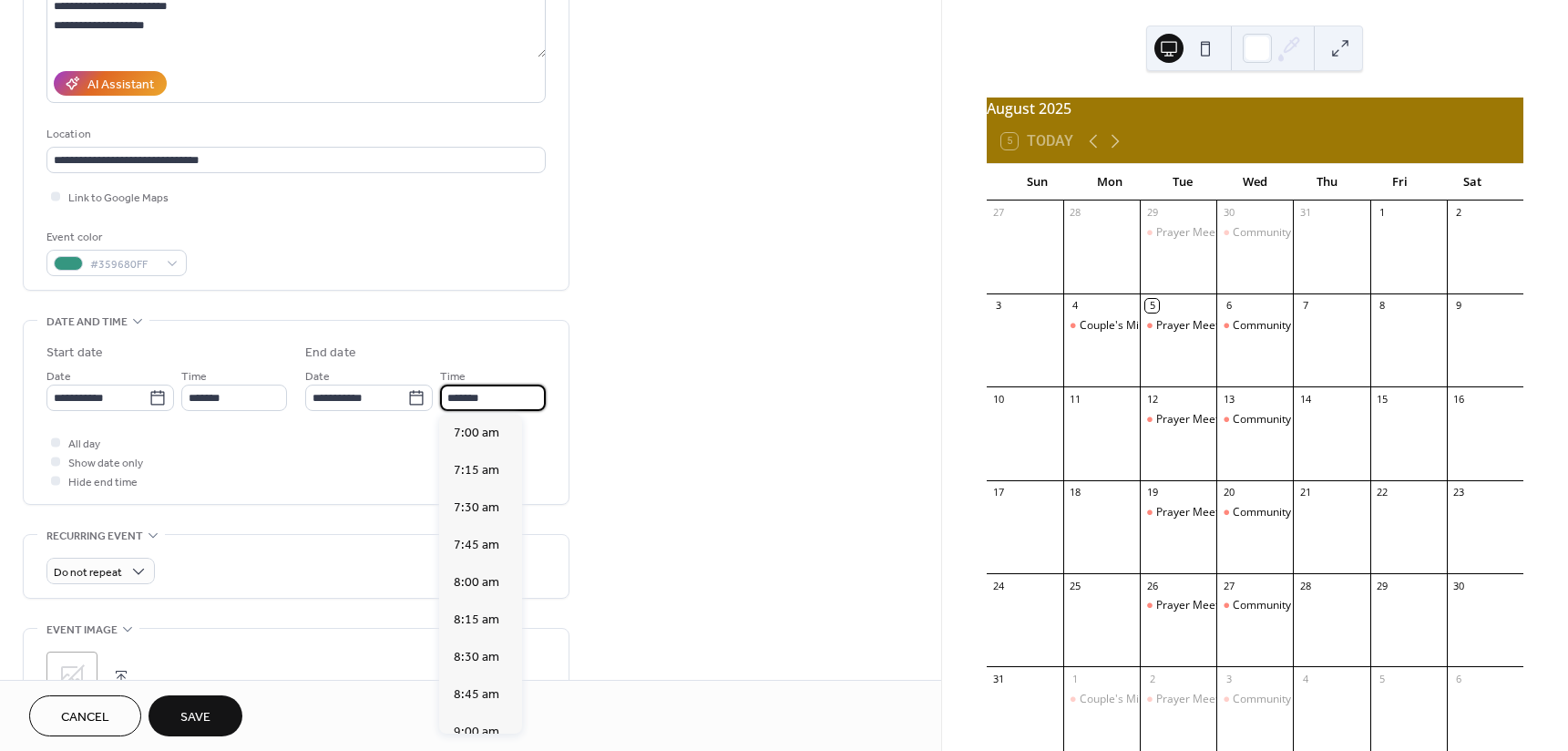 click on "*******" at bounding box center (493, 397) 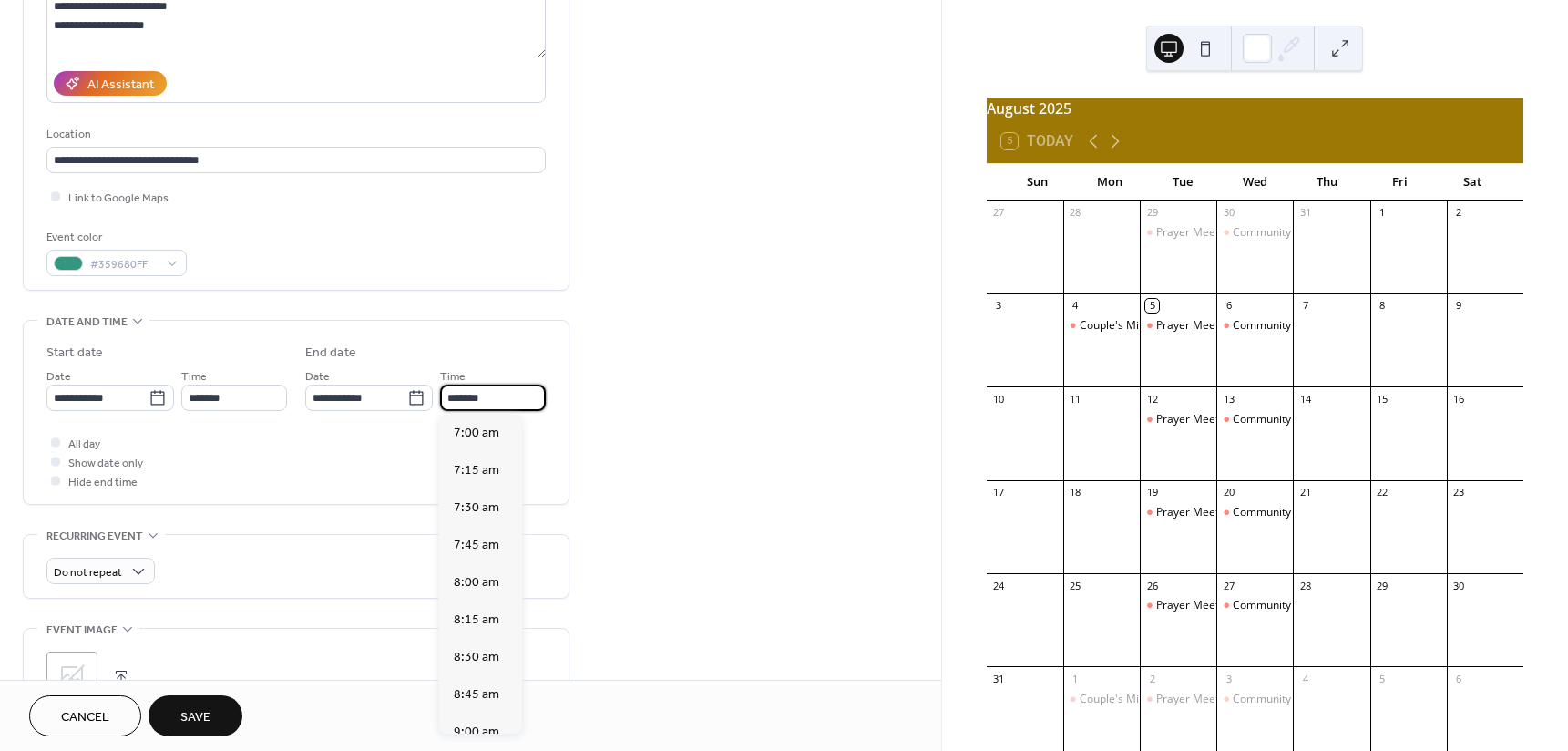 drag, startPoint x: 492, startPoint y: 395, endPoint x: 471, endPoint y: 397, distance: 21.095023 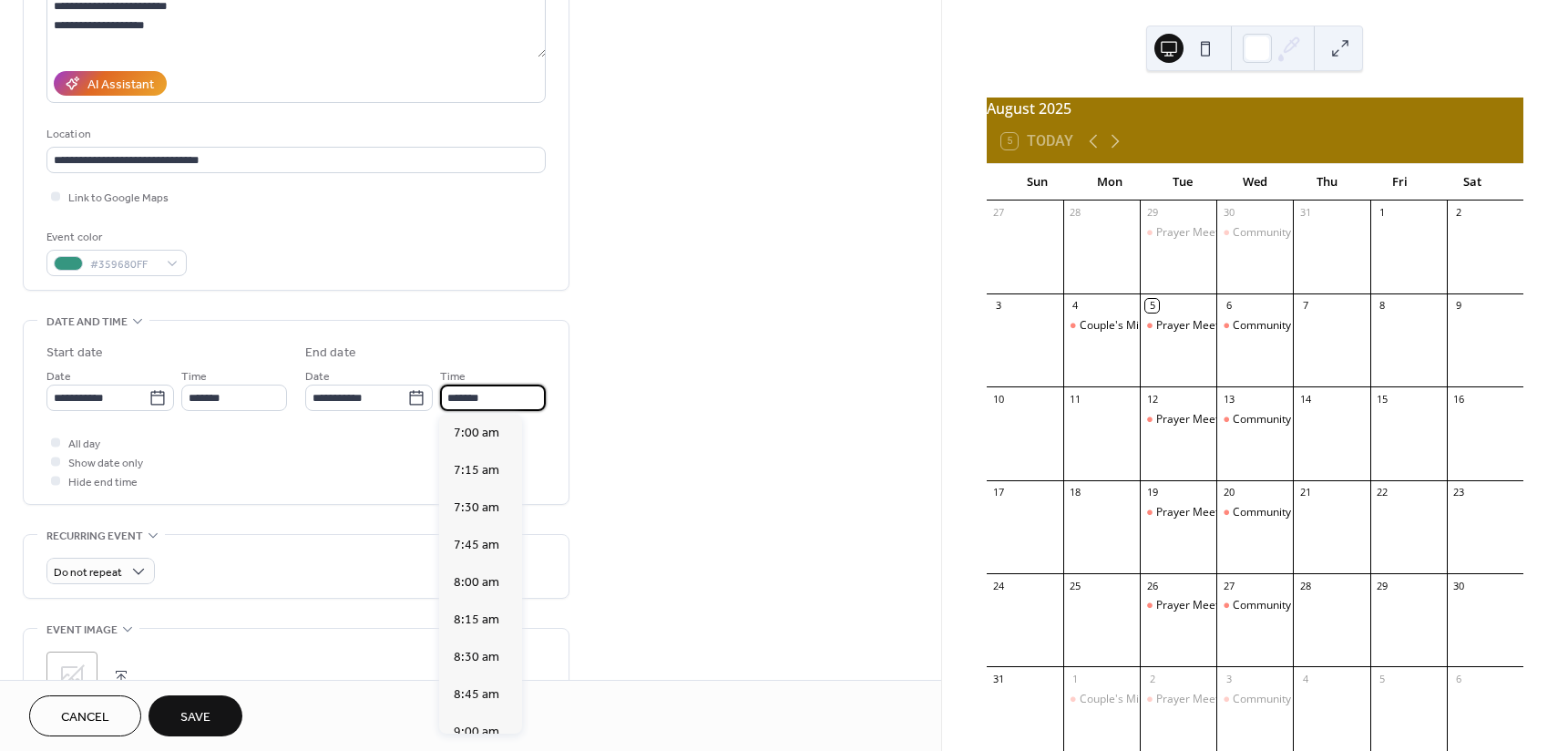 click on "*******" at bounding box center (493, 397) 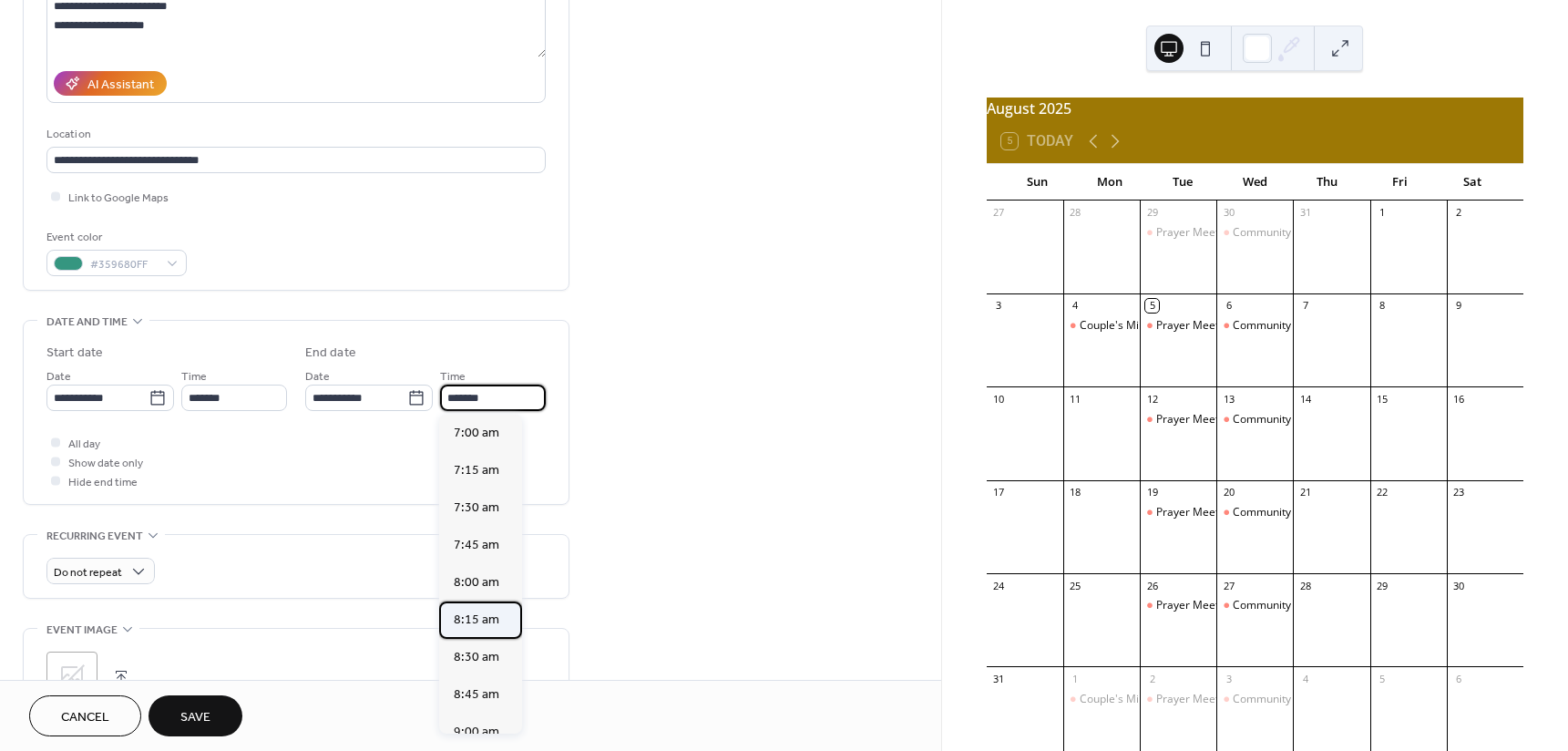 click on "8:15 am" at bounding box center [477, 620] 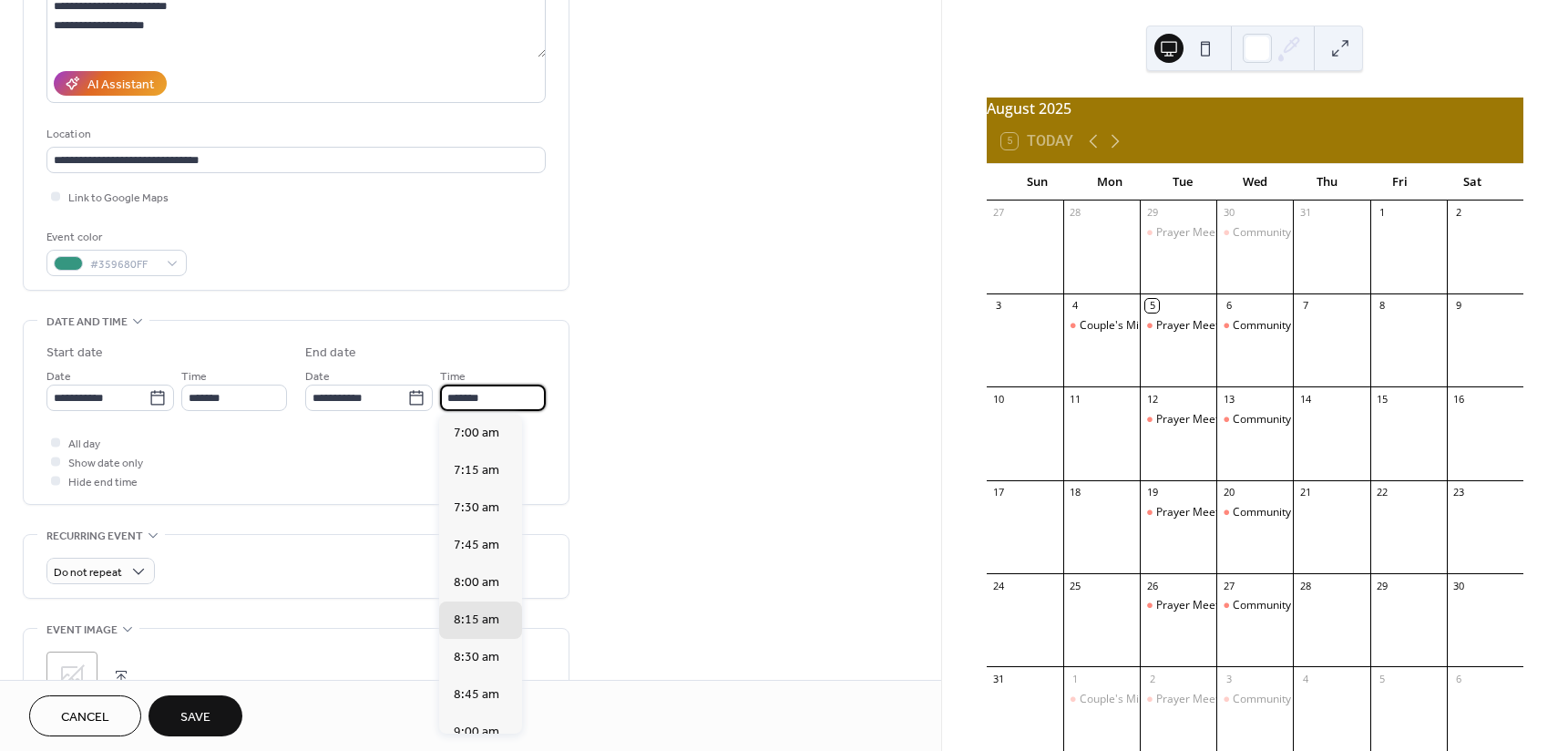 drag, startPoint x: 466, startPoint y: 388, endPoint x: 458, endPoint y: 395, distance: 10.630146 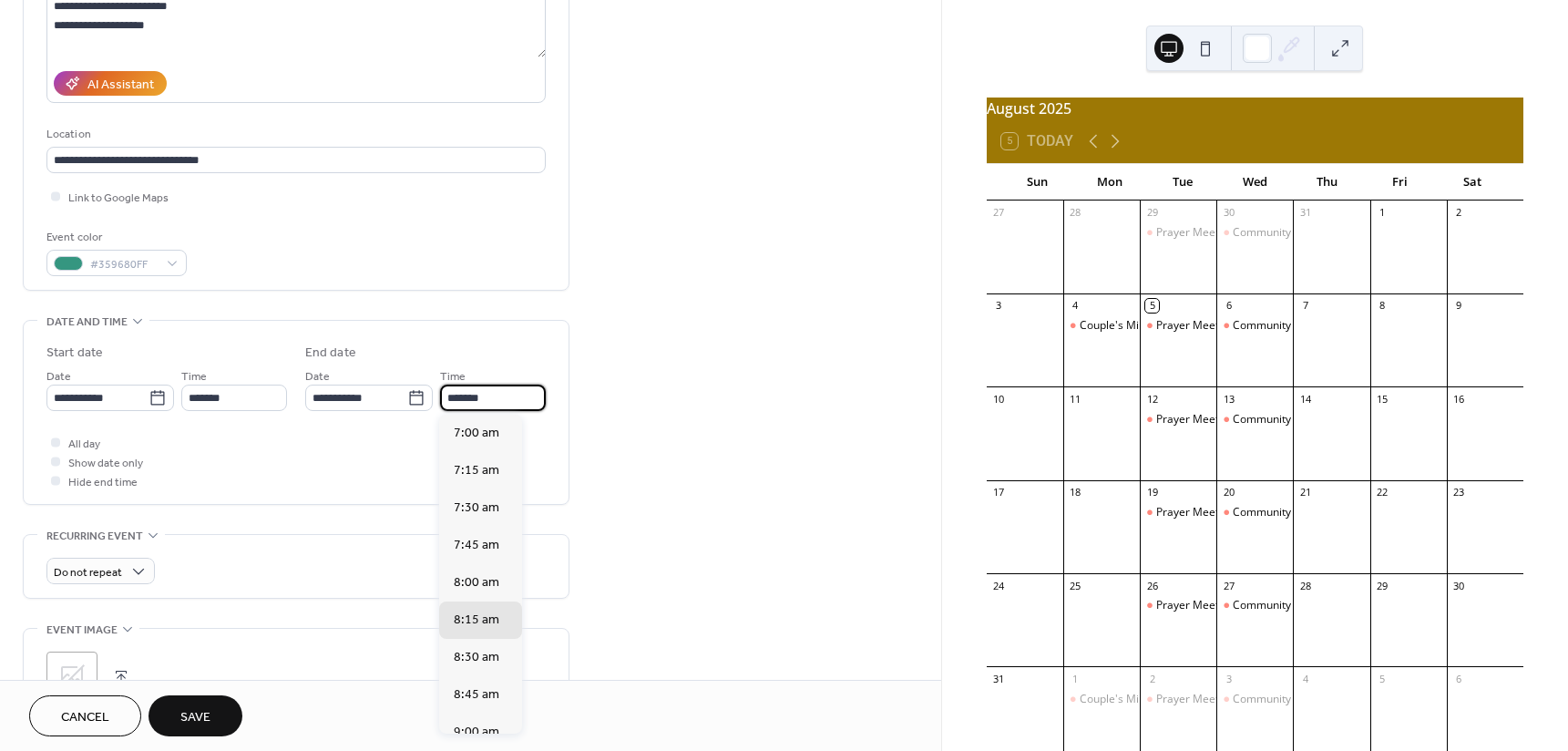 click on "*******" at bounding box center [493, 397] 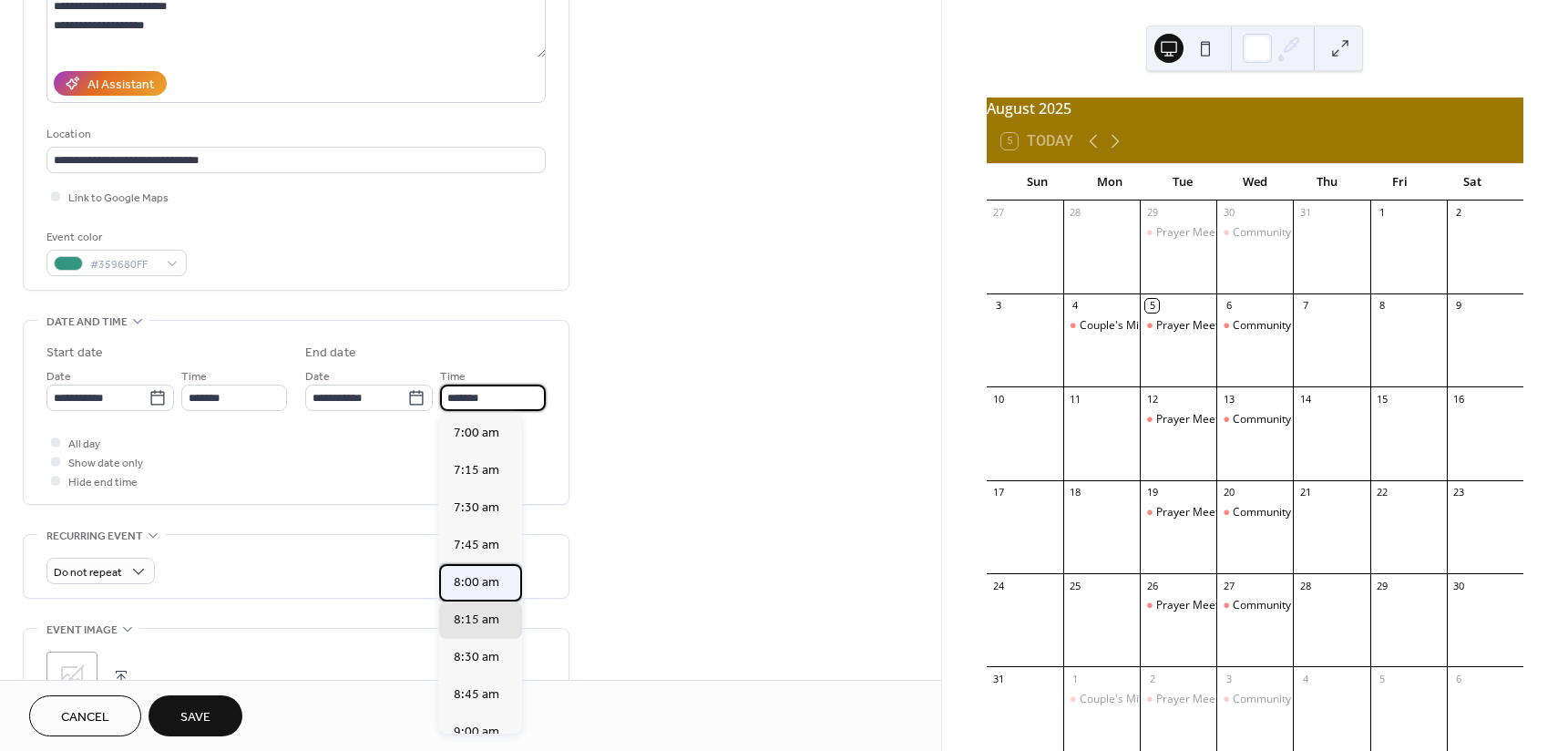 click on "8:00 am" at bounding box center [477, 582] 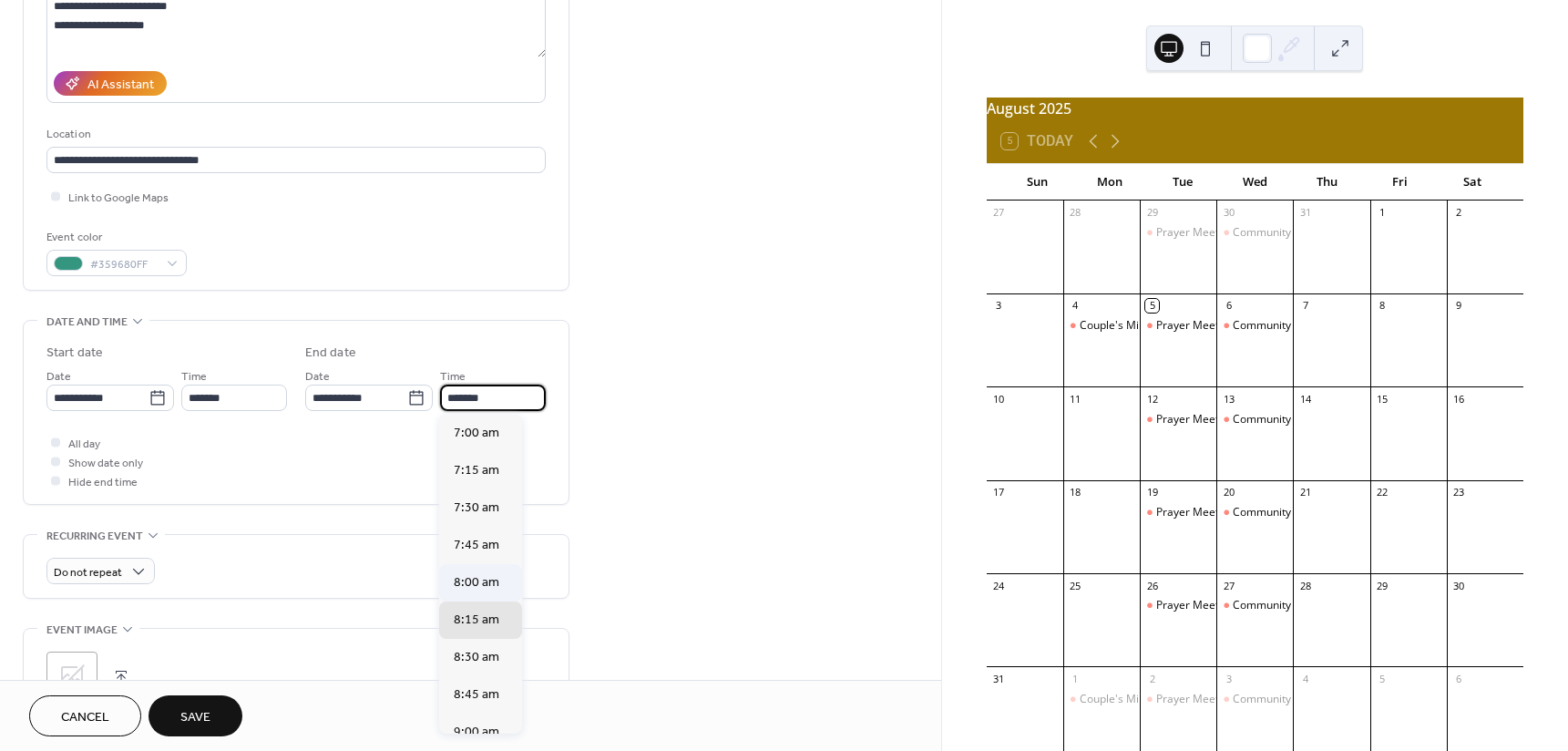 type on "*******" 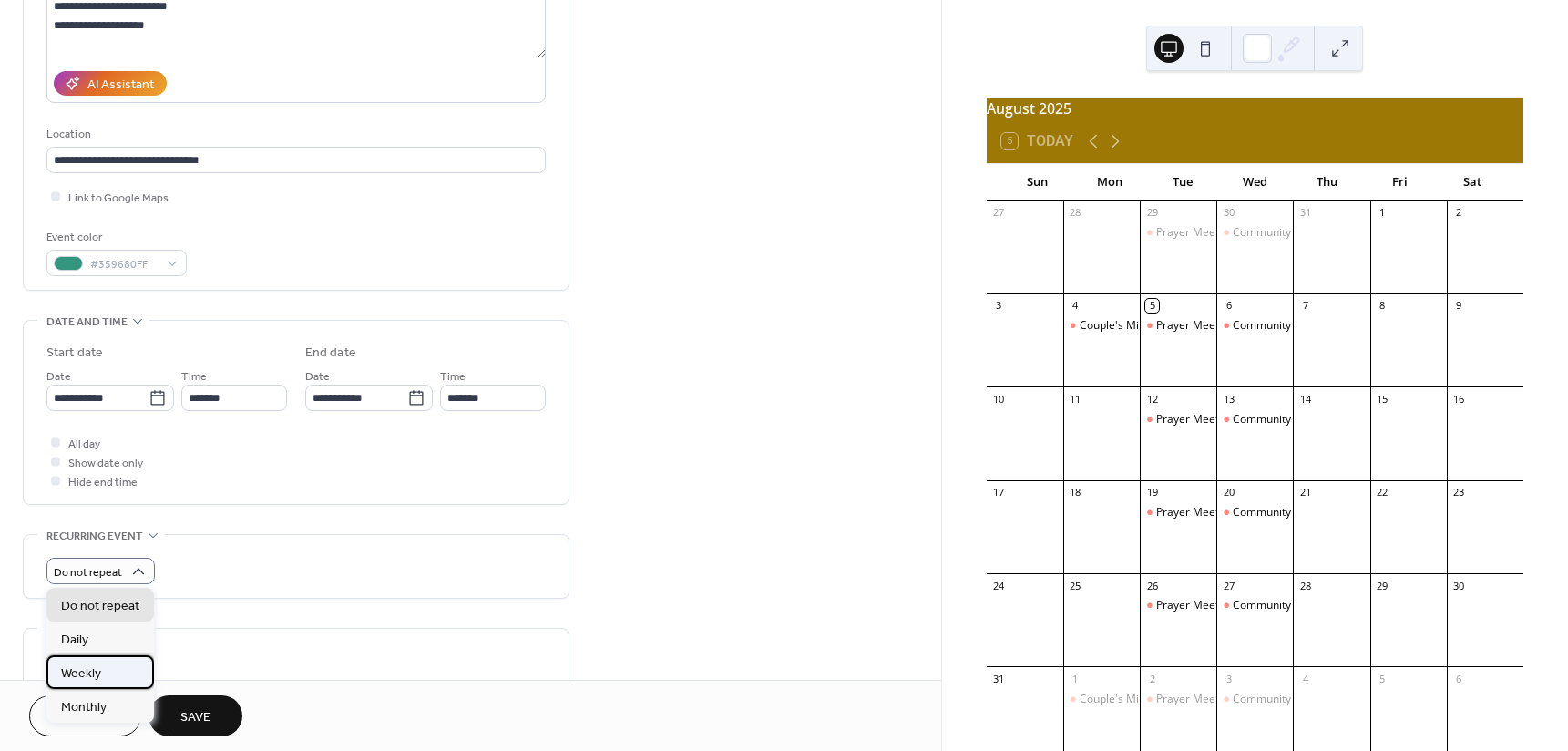 click on "Weekly" at bounding box center (81, 674) 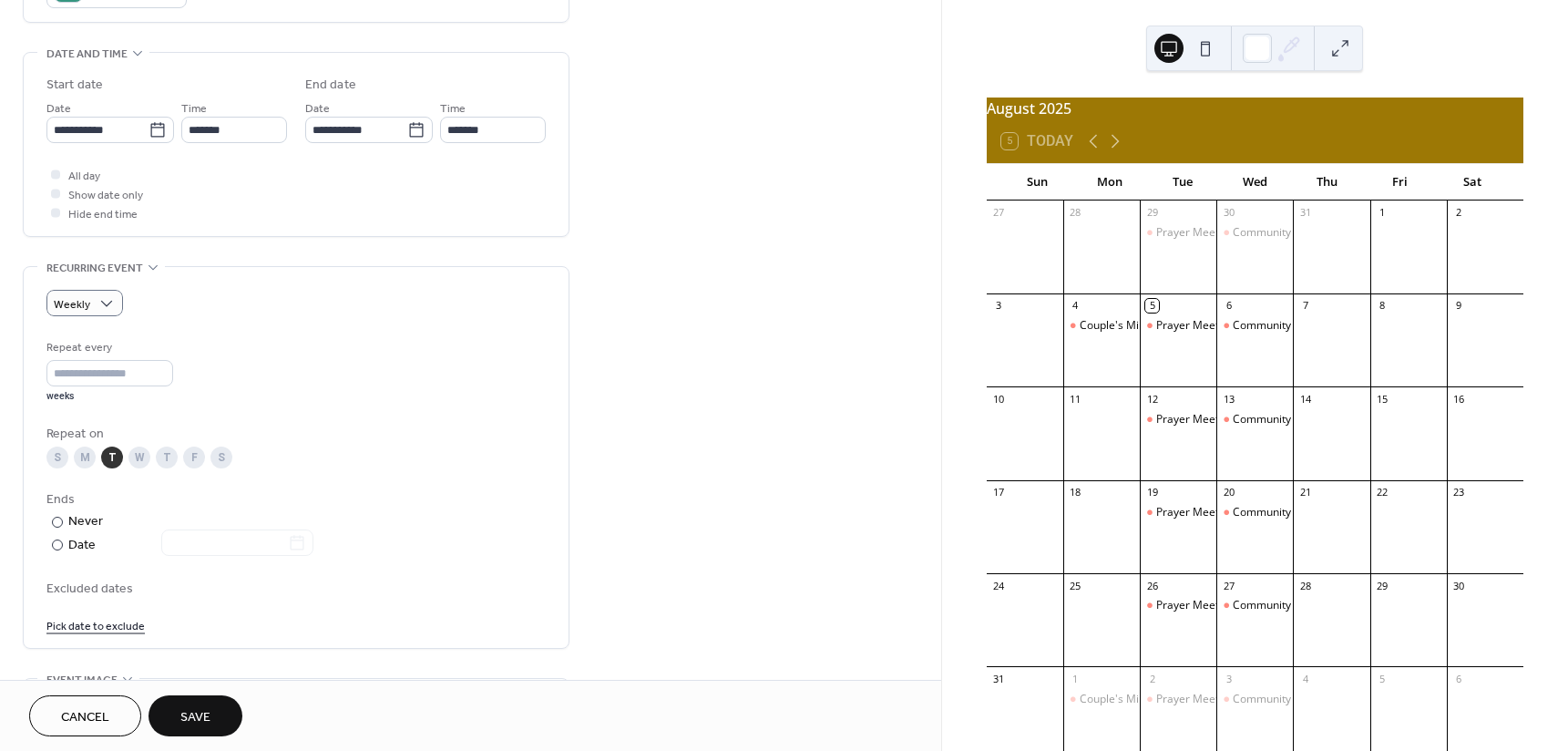 scroll, scrollTop: 547, scrollLeft: 0, axis: vertical 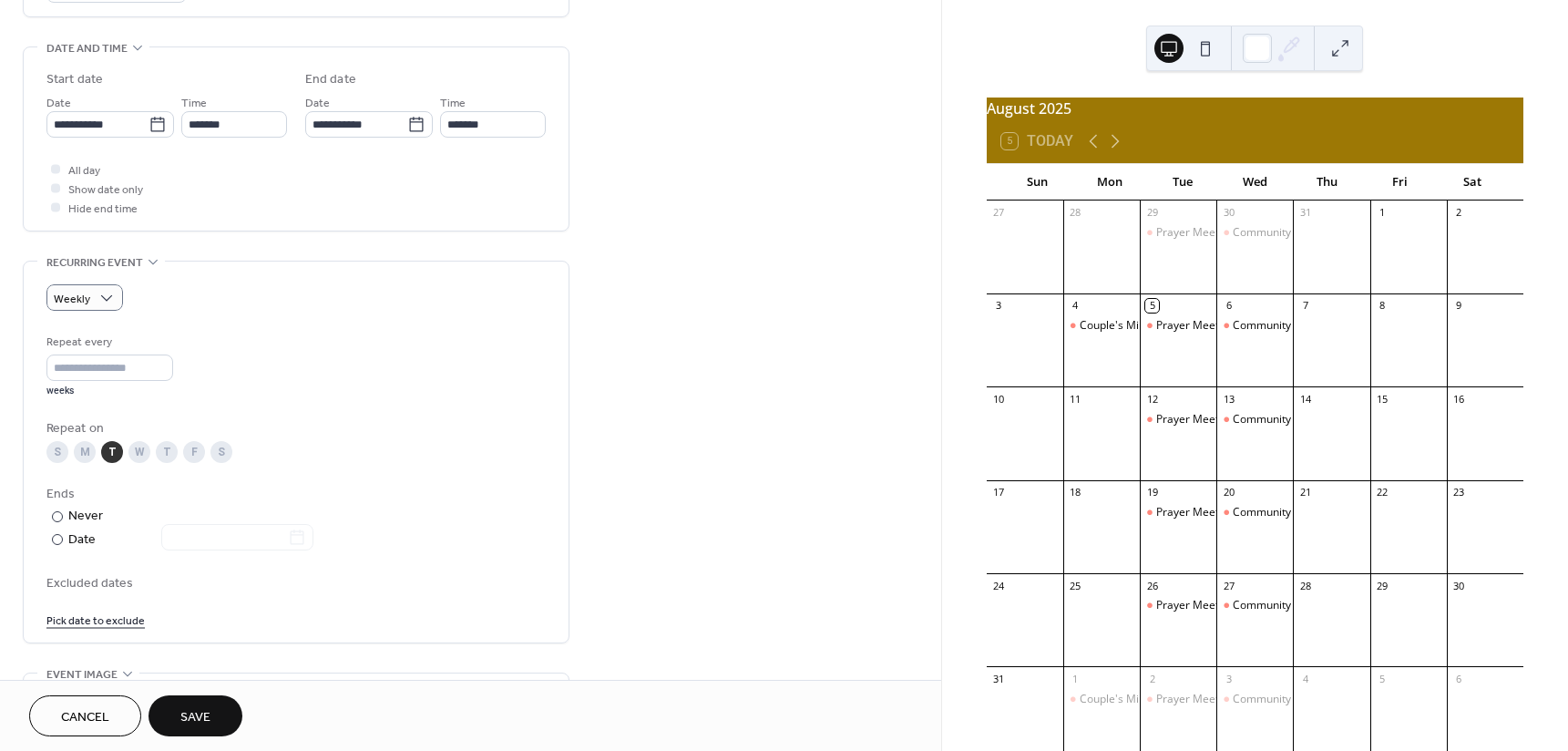click on "S" at bounding box center [221, 452] 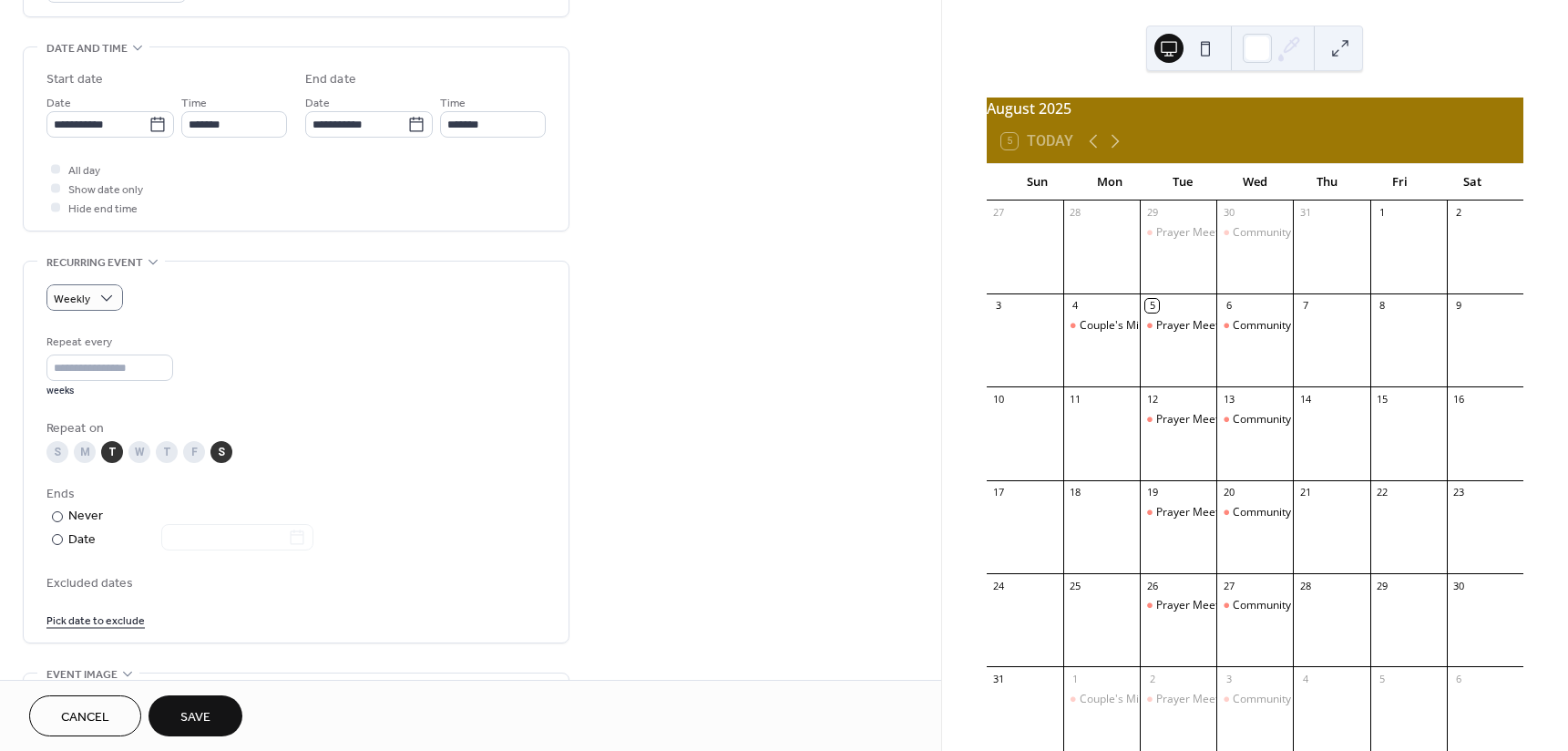 click on "T" at bounding box center [112, 452] 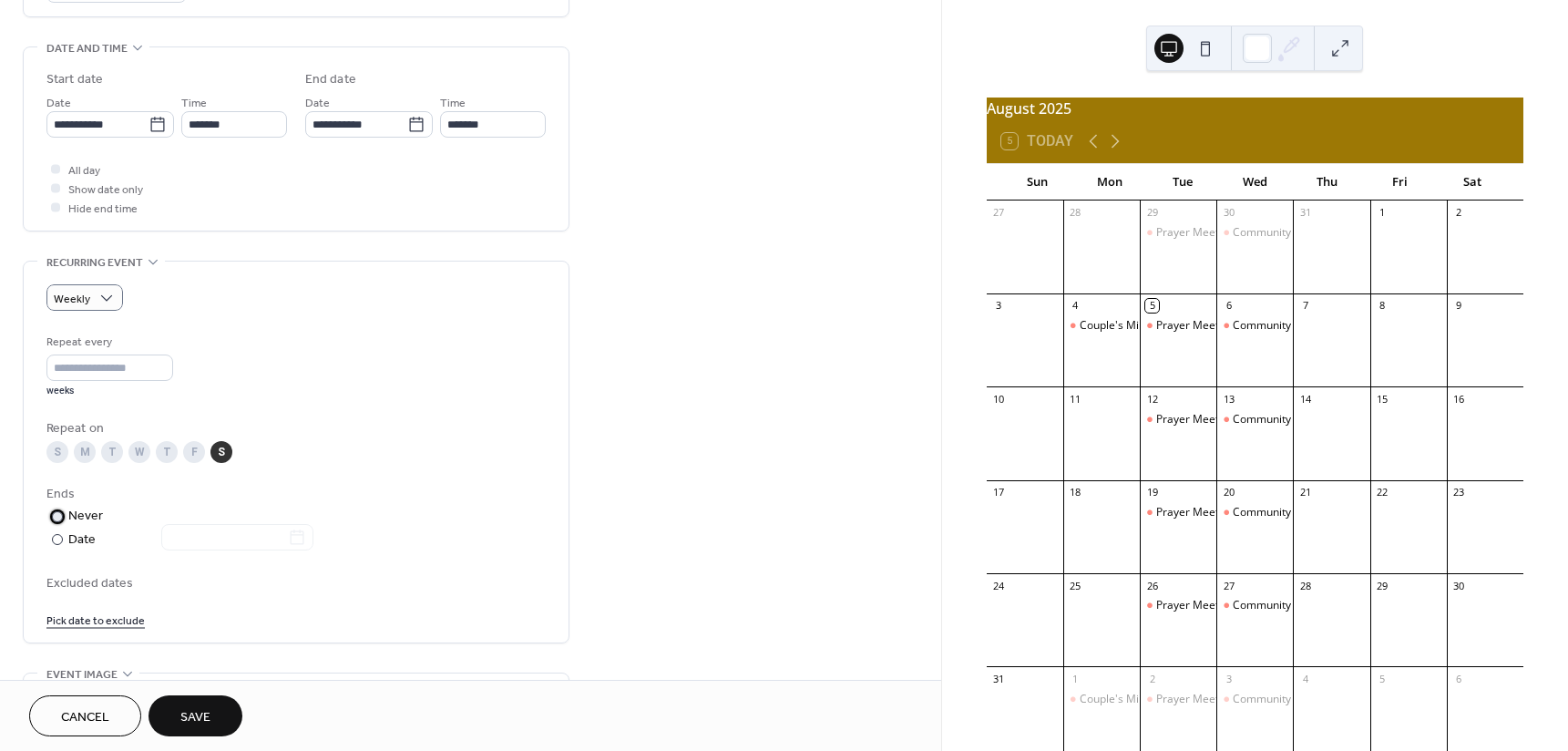 click at bounding box center (0, 0) 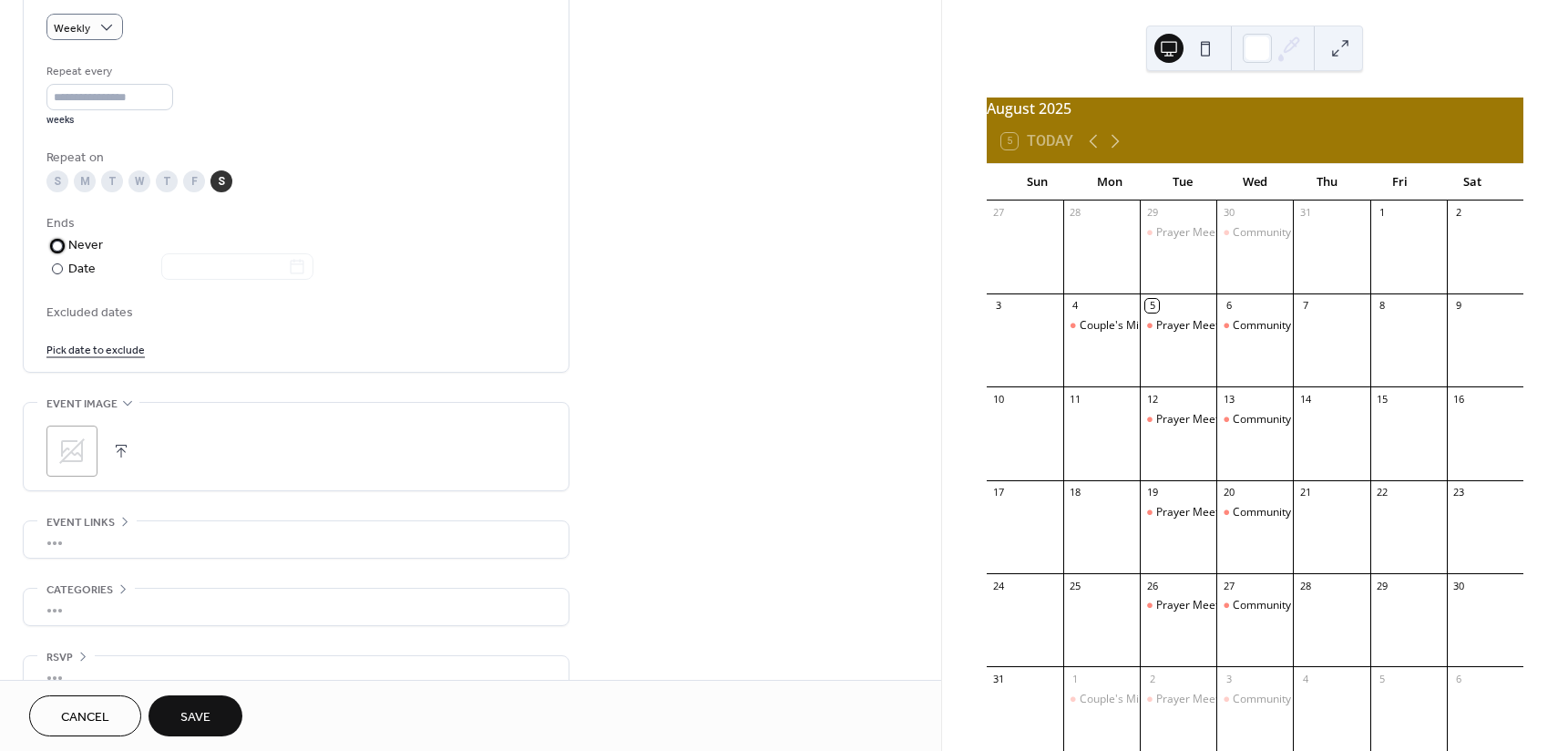 scroll, scrollTop: 820, scrollLeft: 0, axis: vertical 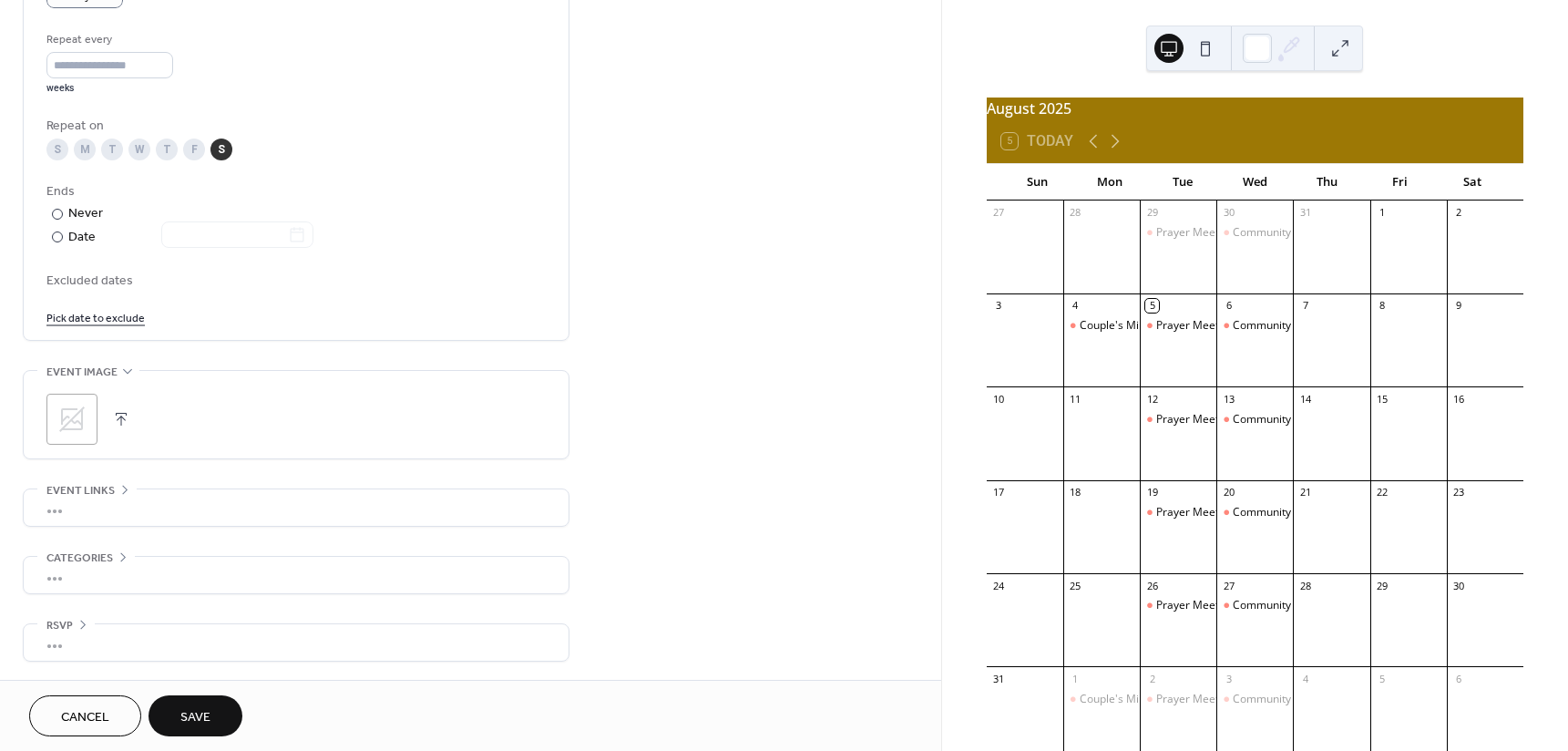 click 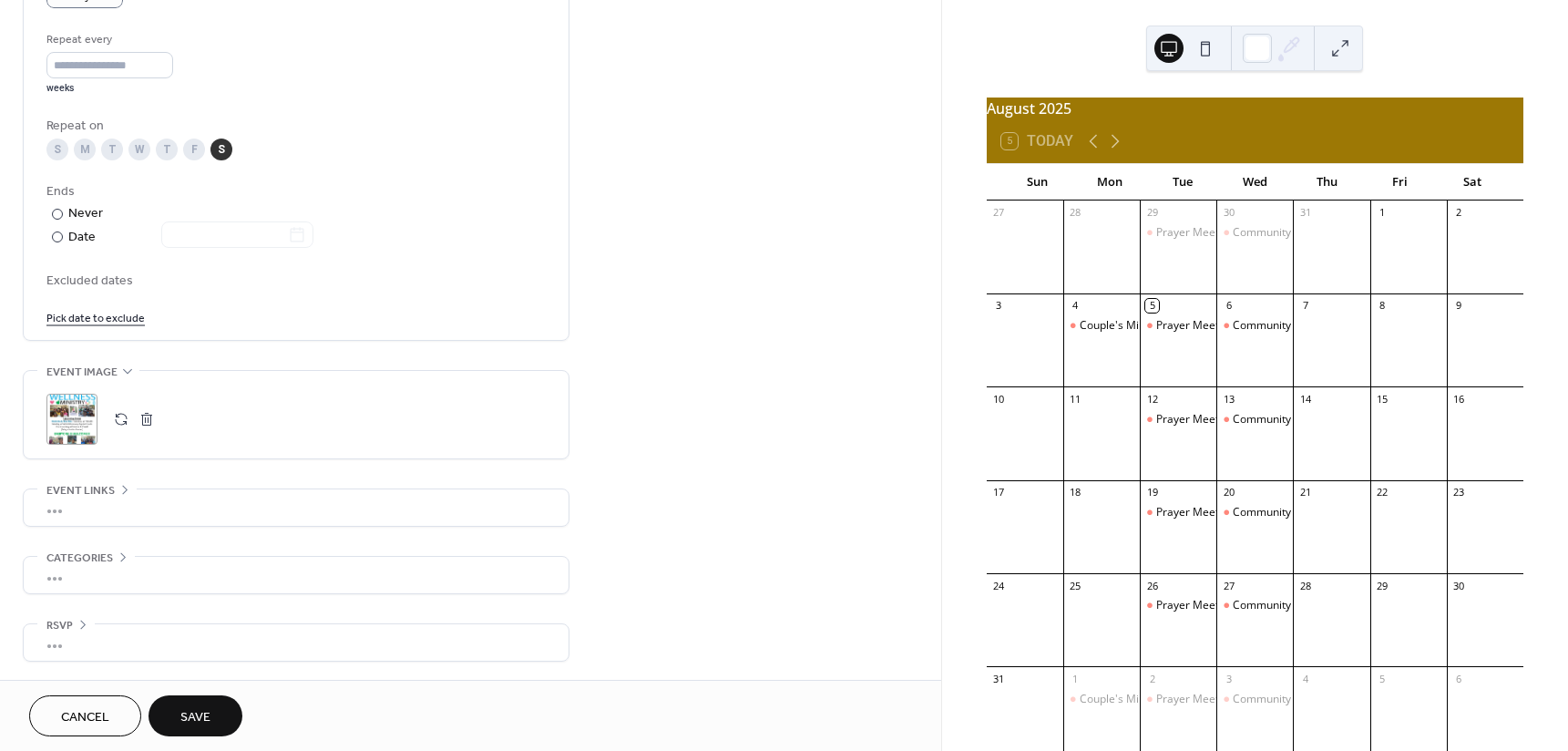 drag, startPoint x: 169, startPoint y: 720, endPoint x: 169, endPoint y: 710, distance: 10 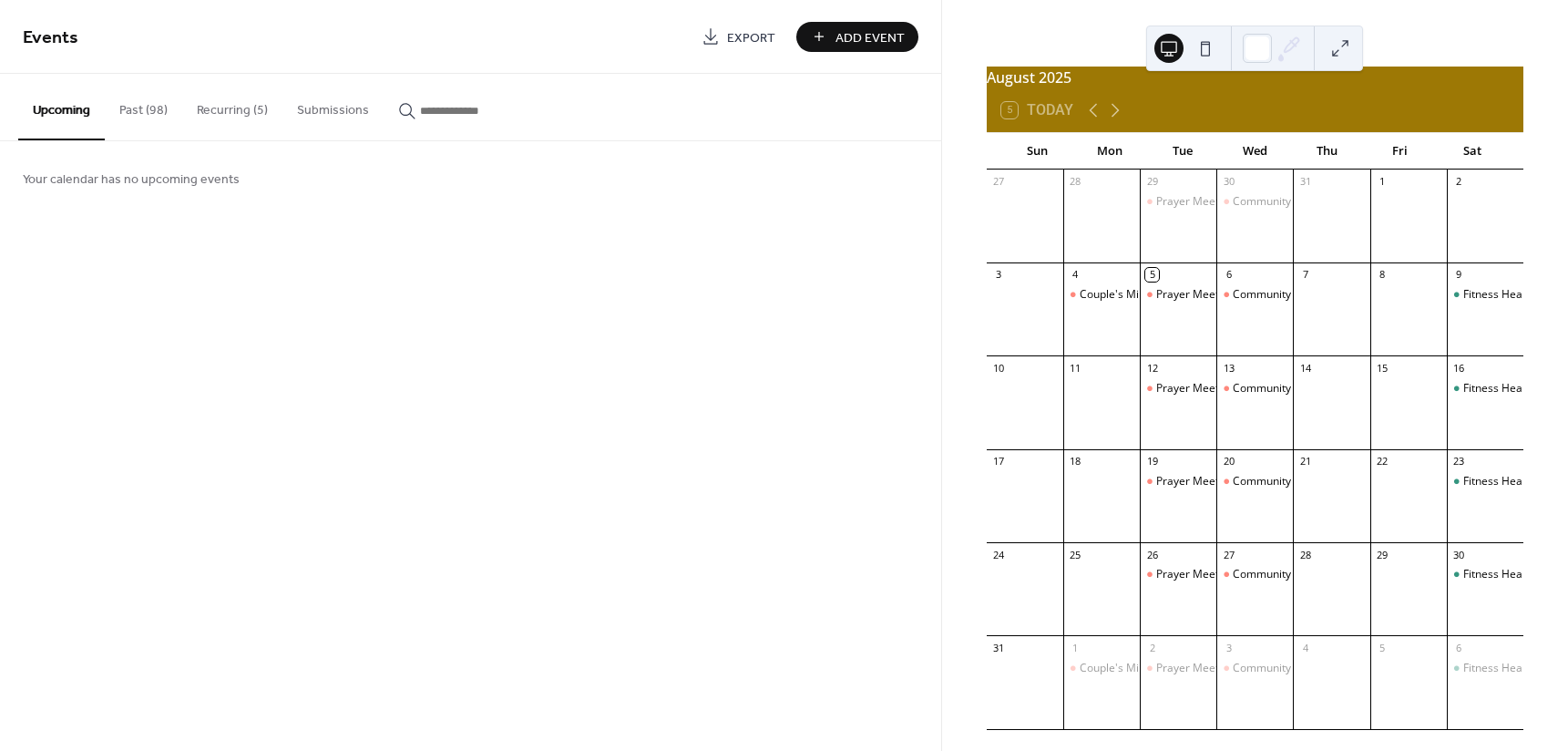 scroll, scrollTop: 0, scrollLeft: 0, axis: both 